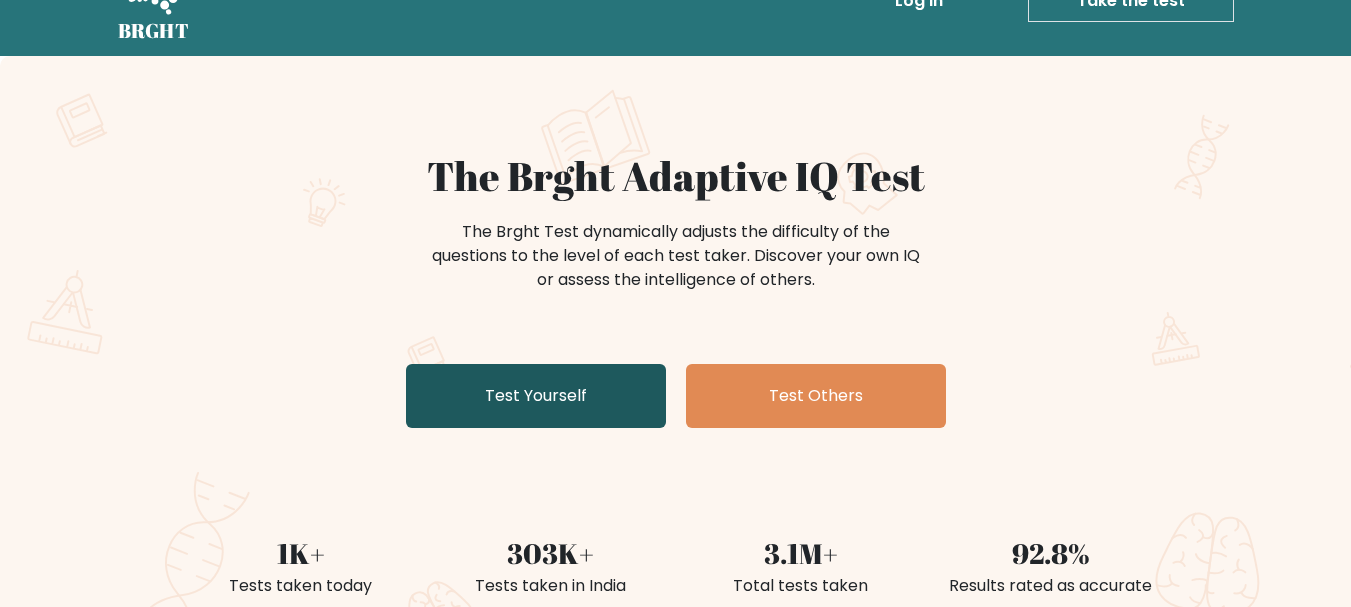 scroll, scrollTop: 100, scrollLeft: 0, axis: vertical 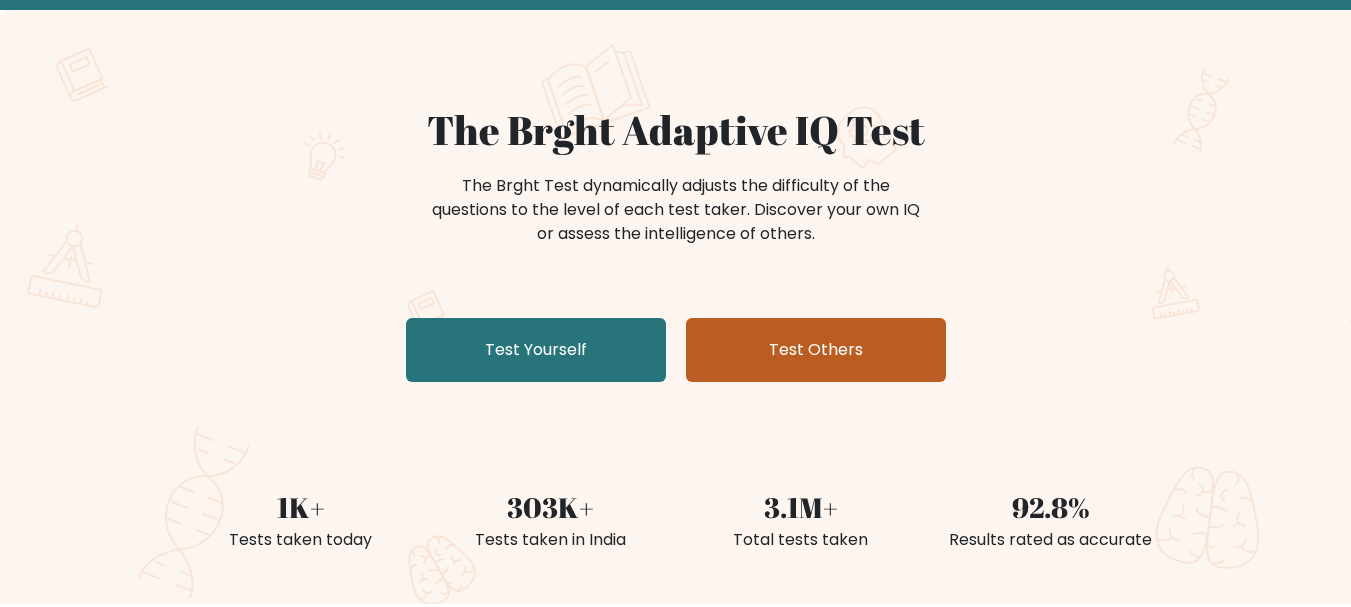 click on "Test Others" at bounding box center (816, 350) 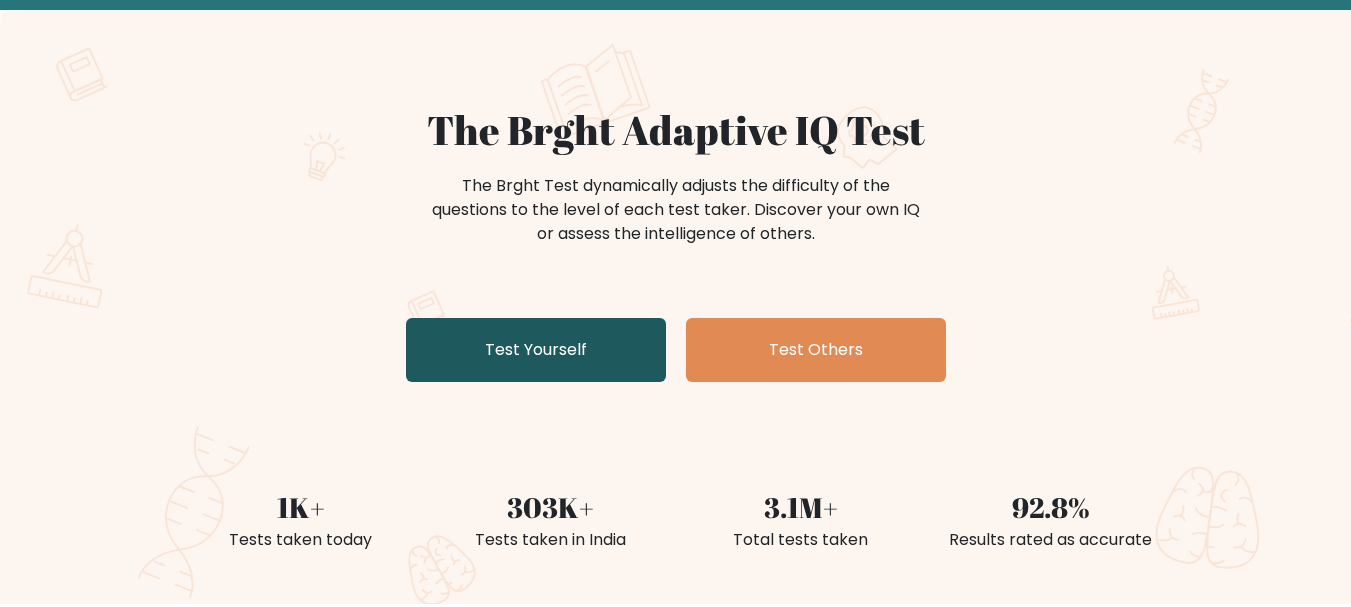 click on "Test Yourself" at bounding box center [536, 350] 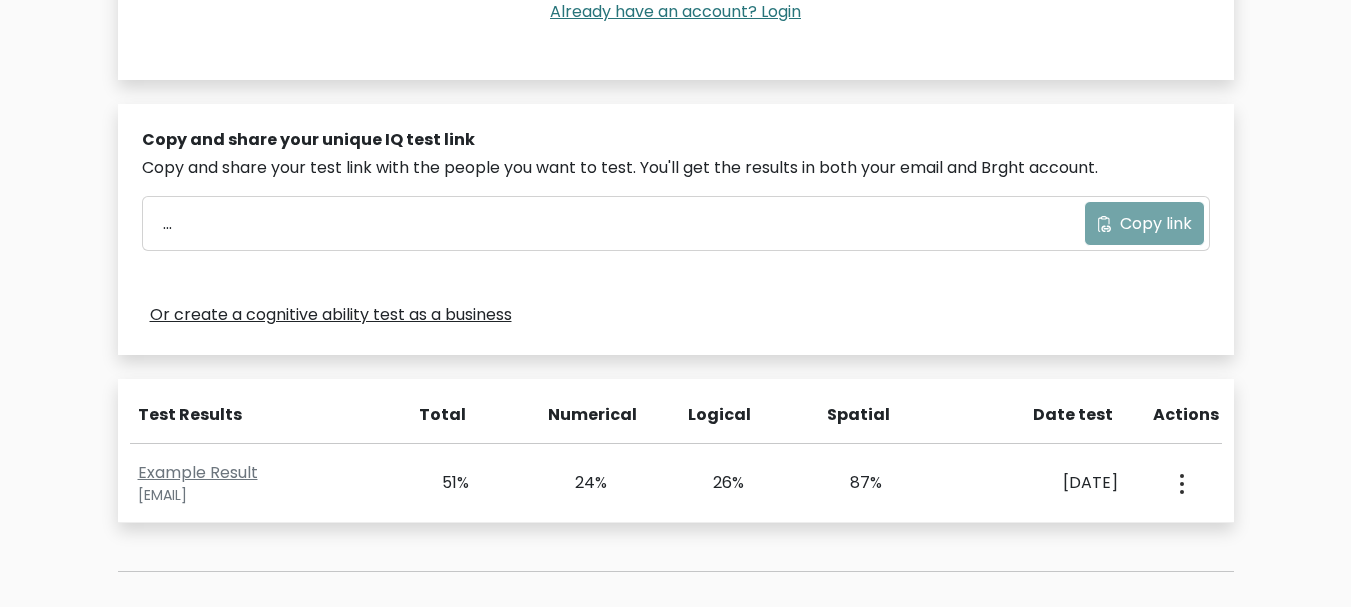 scroll, scrollTop: 600, scrollLeft: 0, axis: vertical 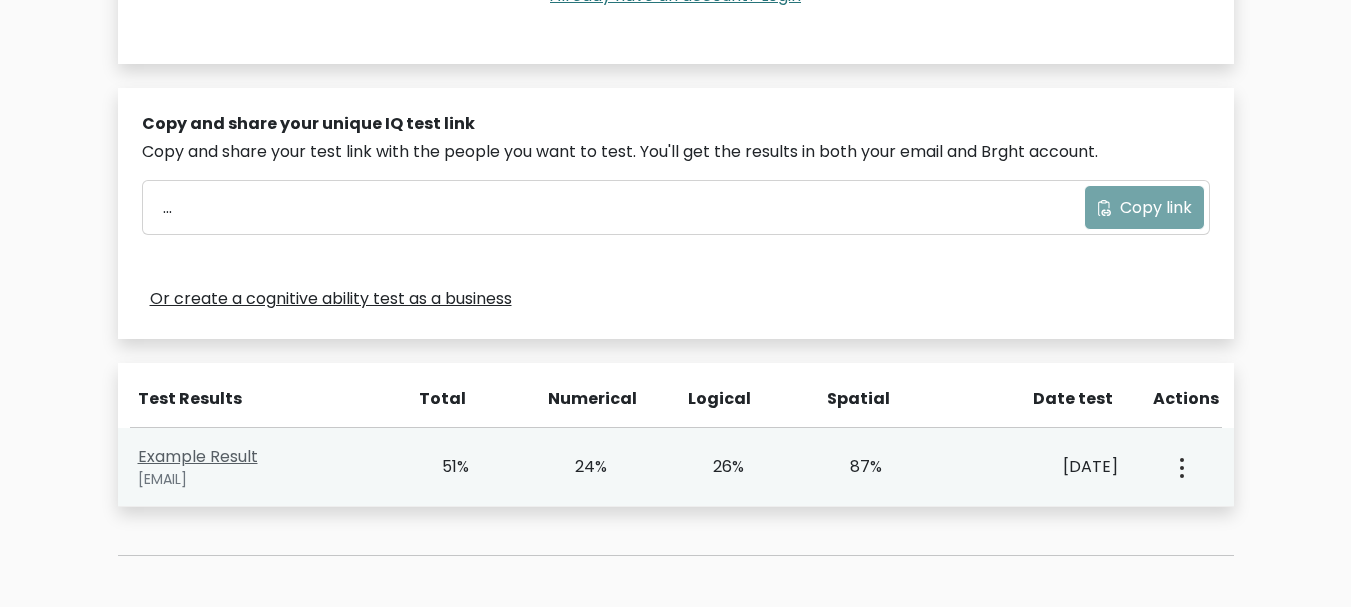 click on "Example Result" at bounding box center [198, 456] 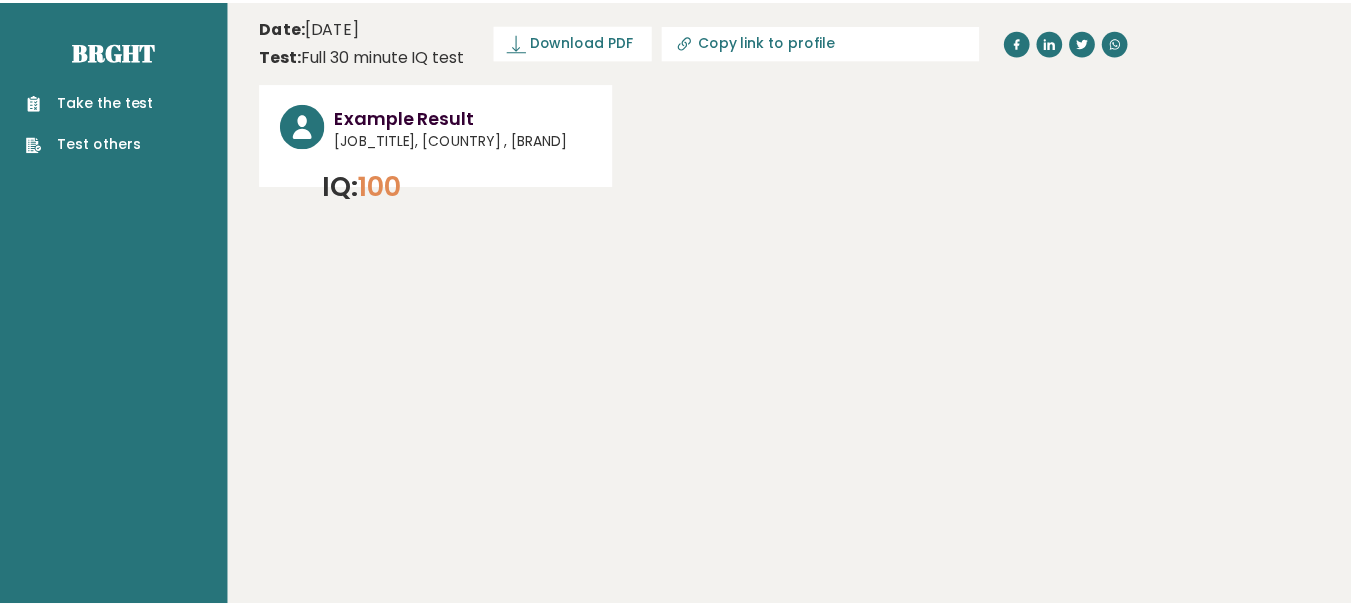scroll, scrollTop: 0, scrollLeft: 0, axis: both 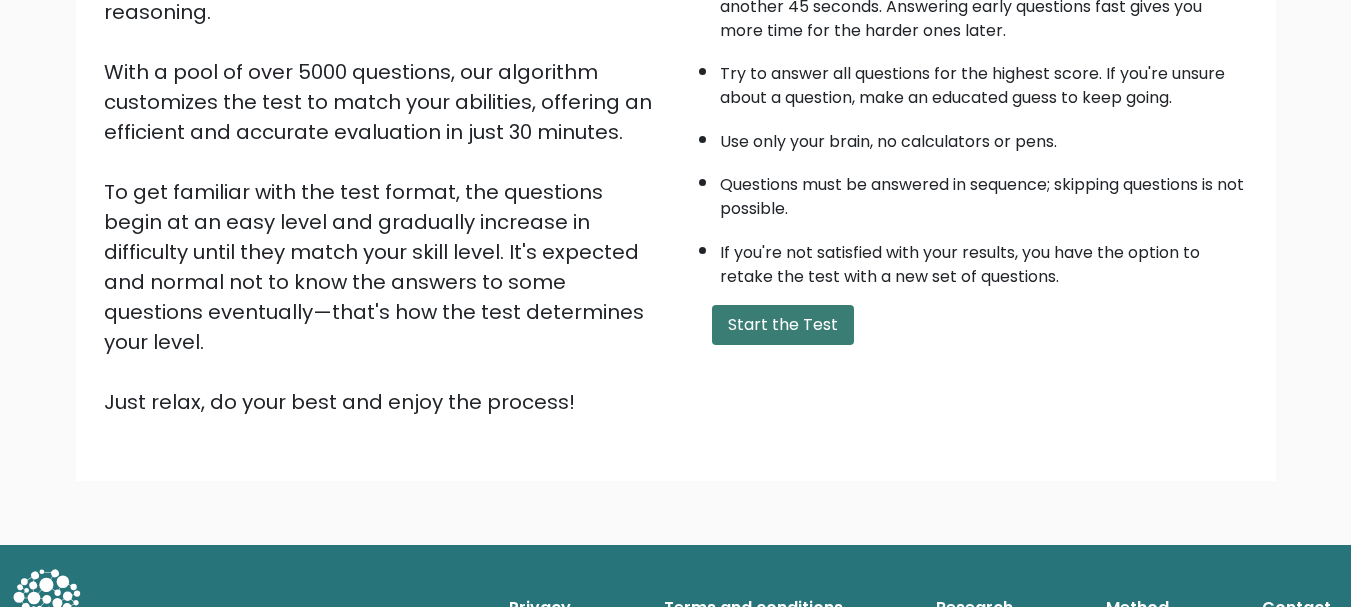 click on "Start the Test" at bounding box center [783, 325] 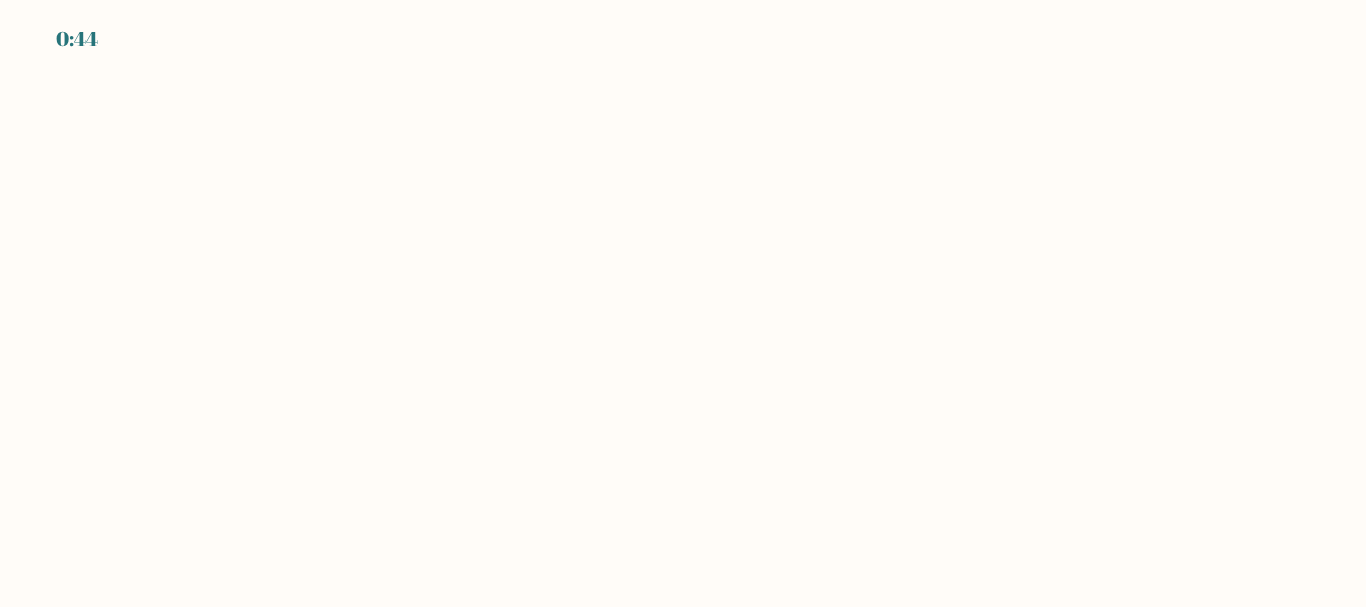scroll, scrollTop: 0, scrollLeft: 0, axis: both 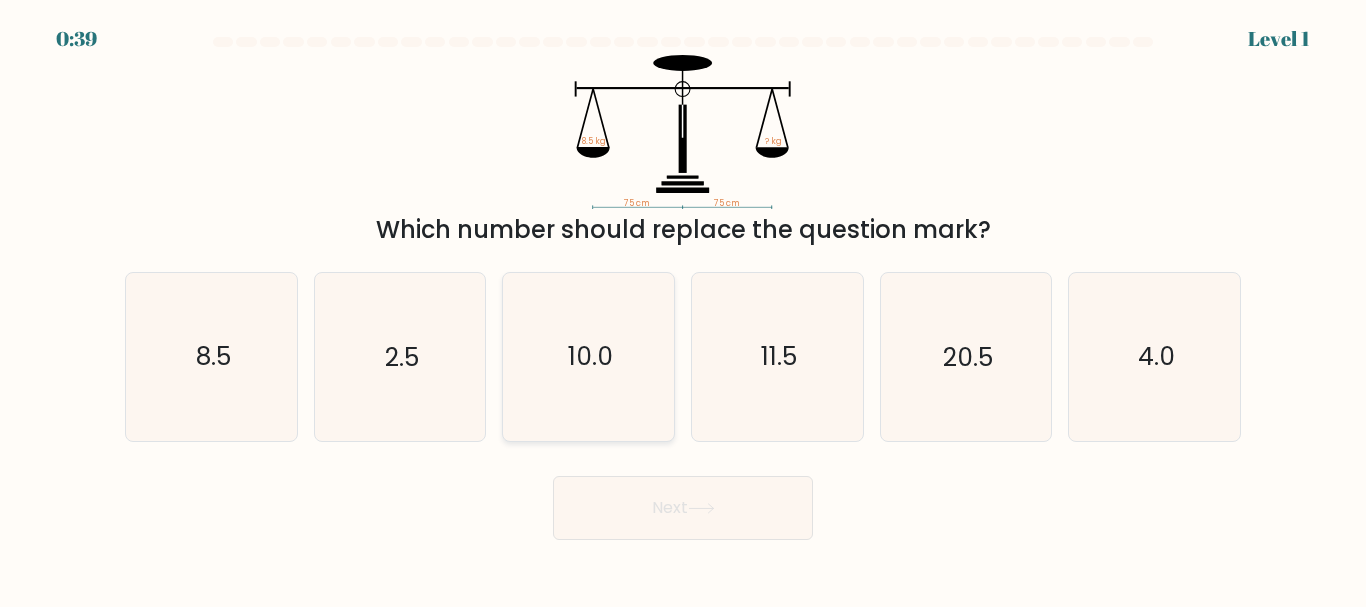 click on "10.0" 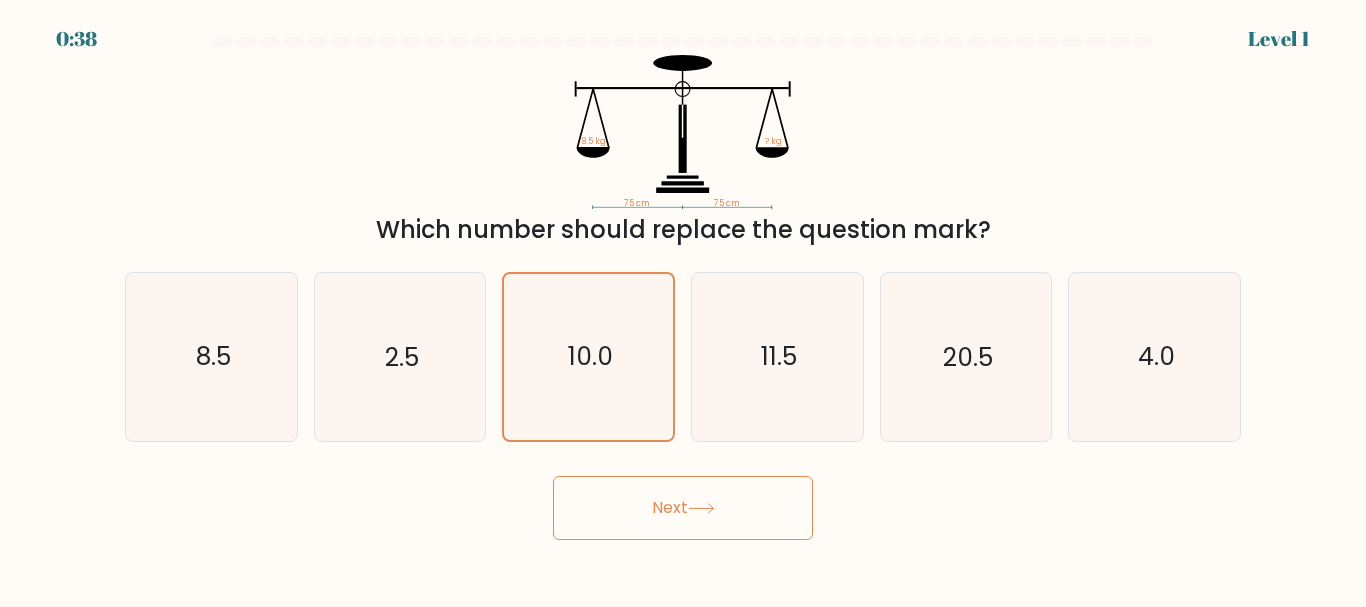 click on "Next" at bounding box center [683, 508] 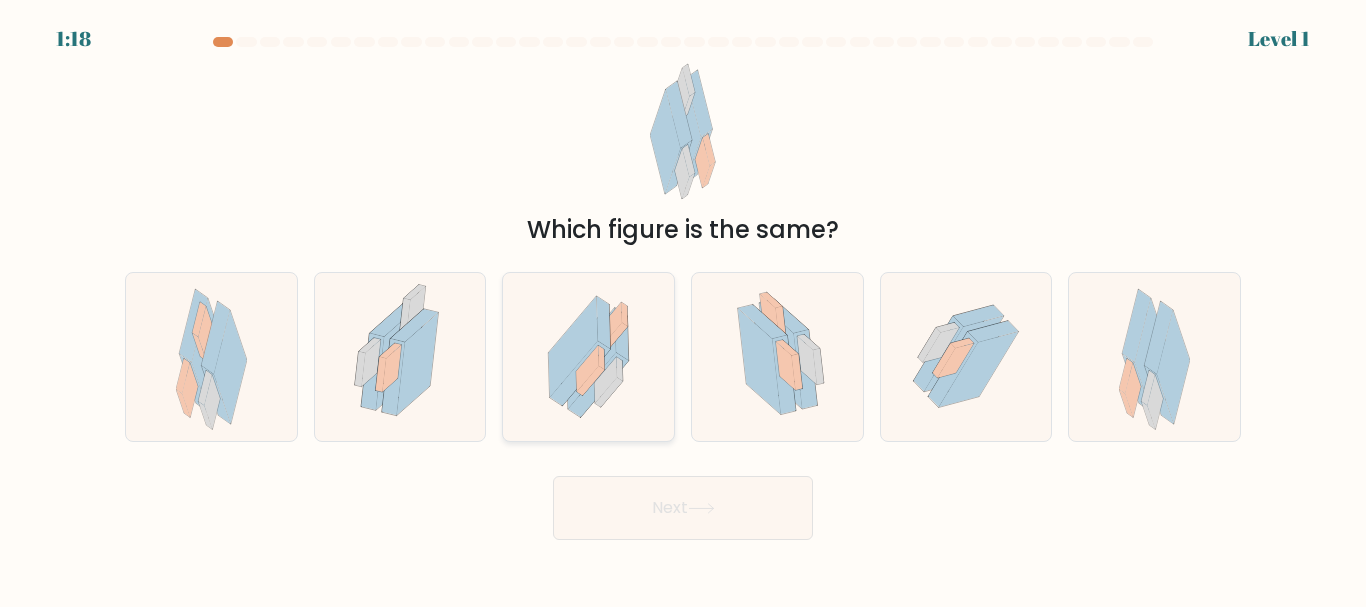 click 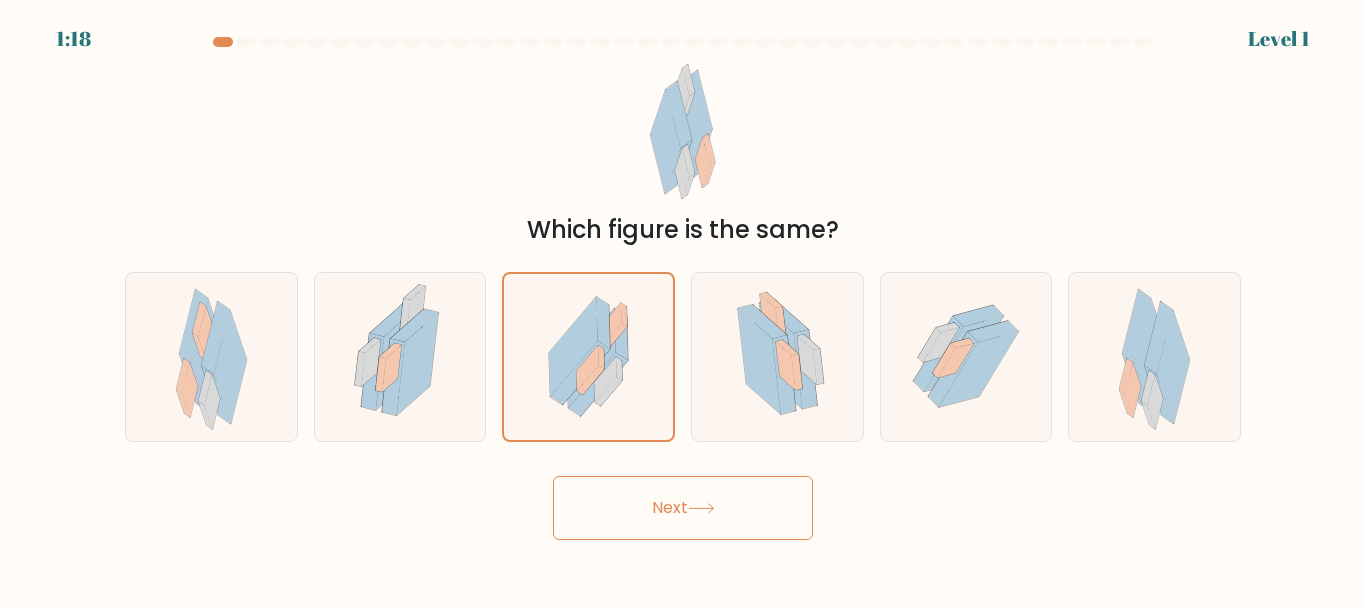 click on "Next" at bounding box center (683, 508) 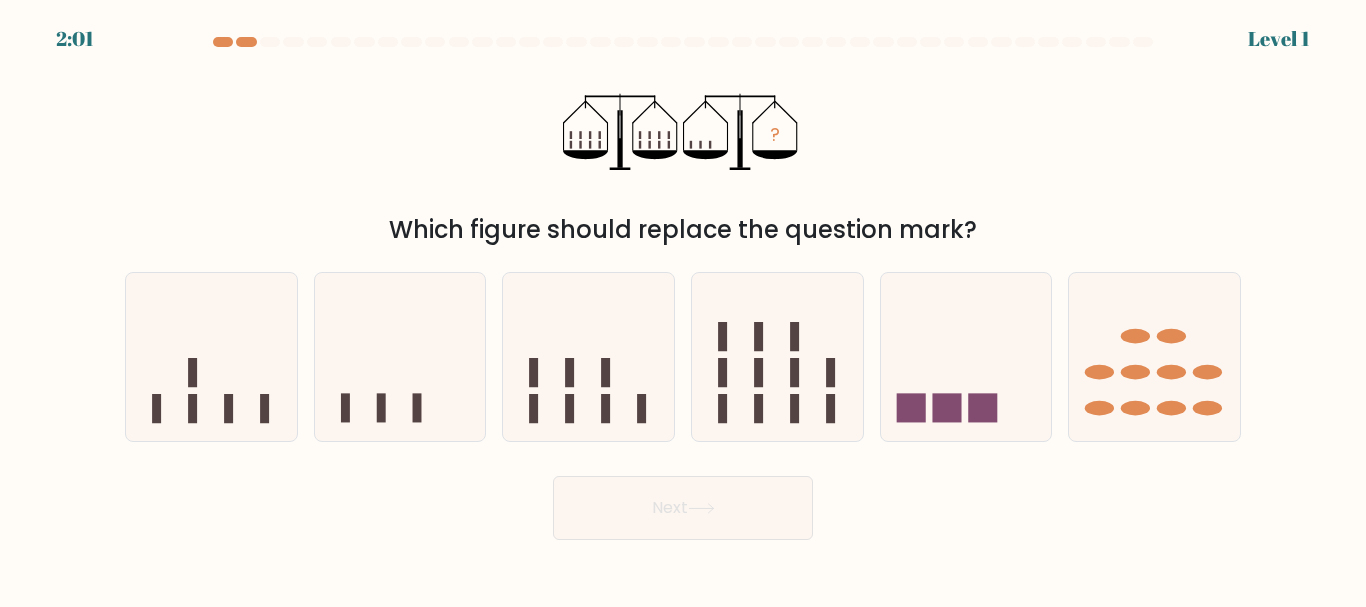 drag, startPoint x: 711, startPoint y: 157, endPoint x: 652, endPoint y: 126, distance: 66.64833 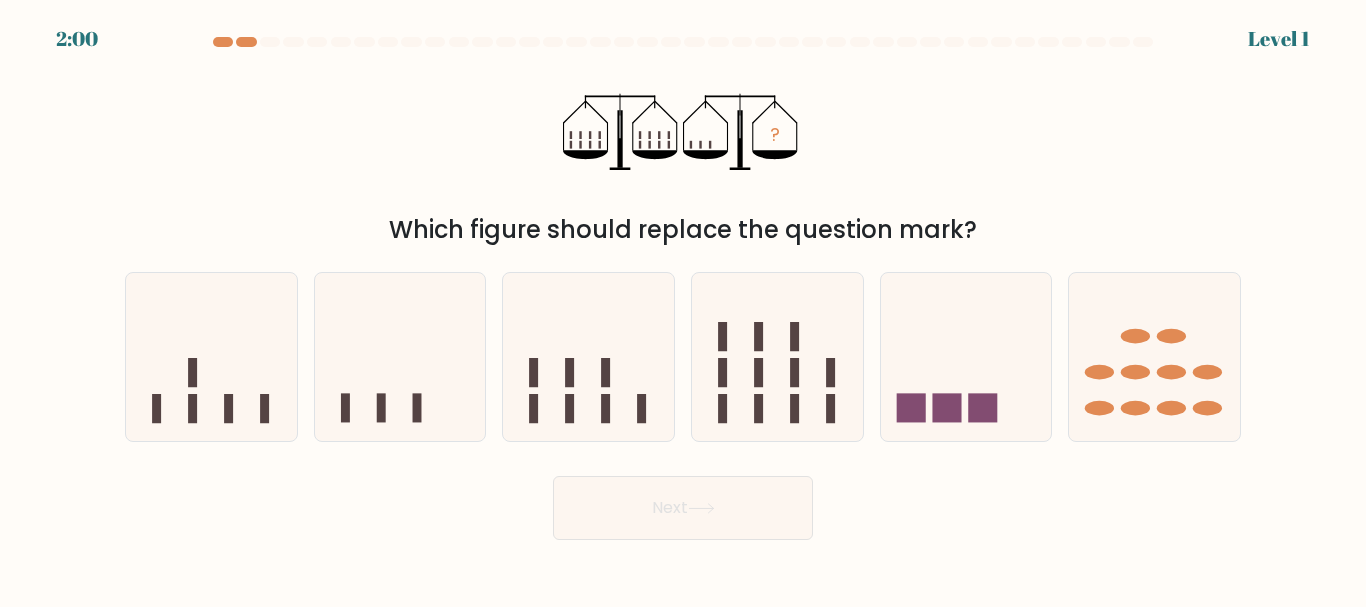 drag, startPoint x: 677, startPoint y: 114, endPoint x: 511, endPoint y: 142, distance: 168.34488 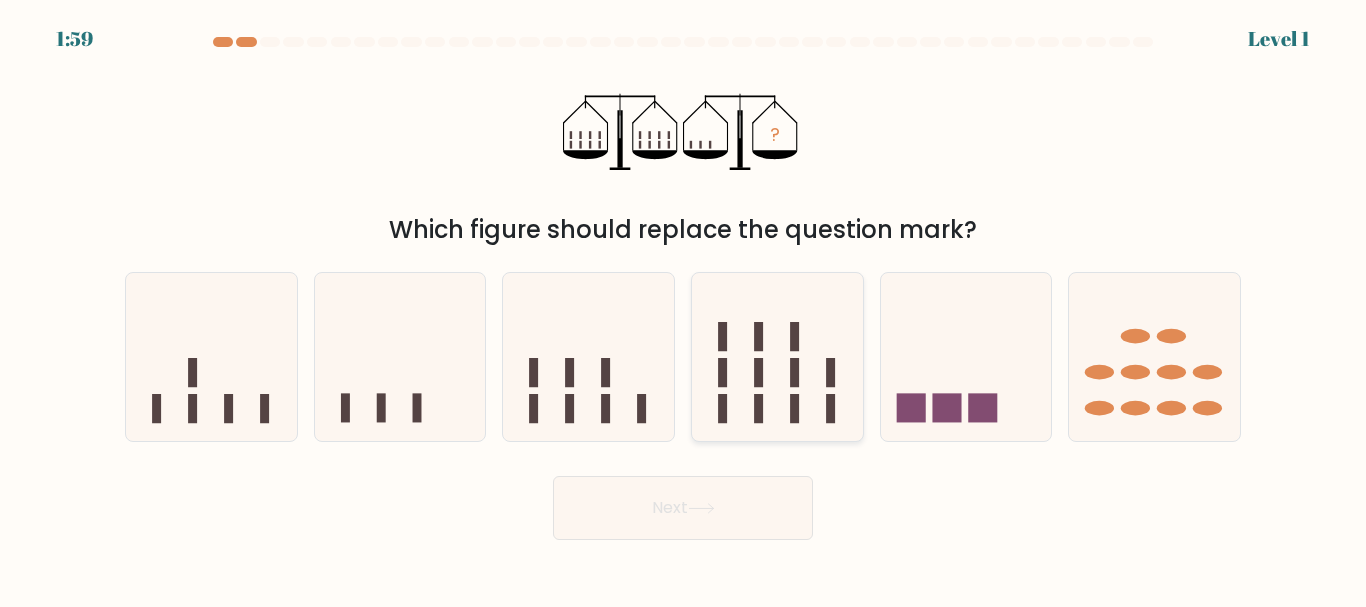 click 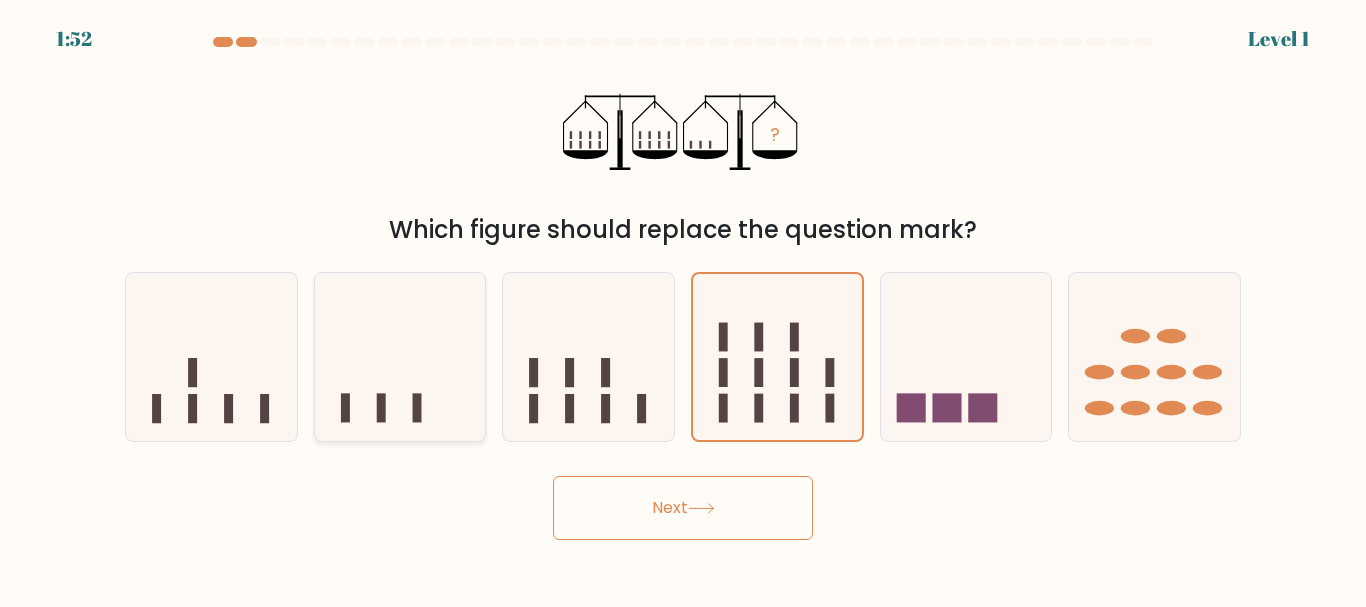 click 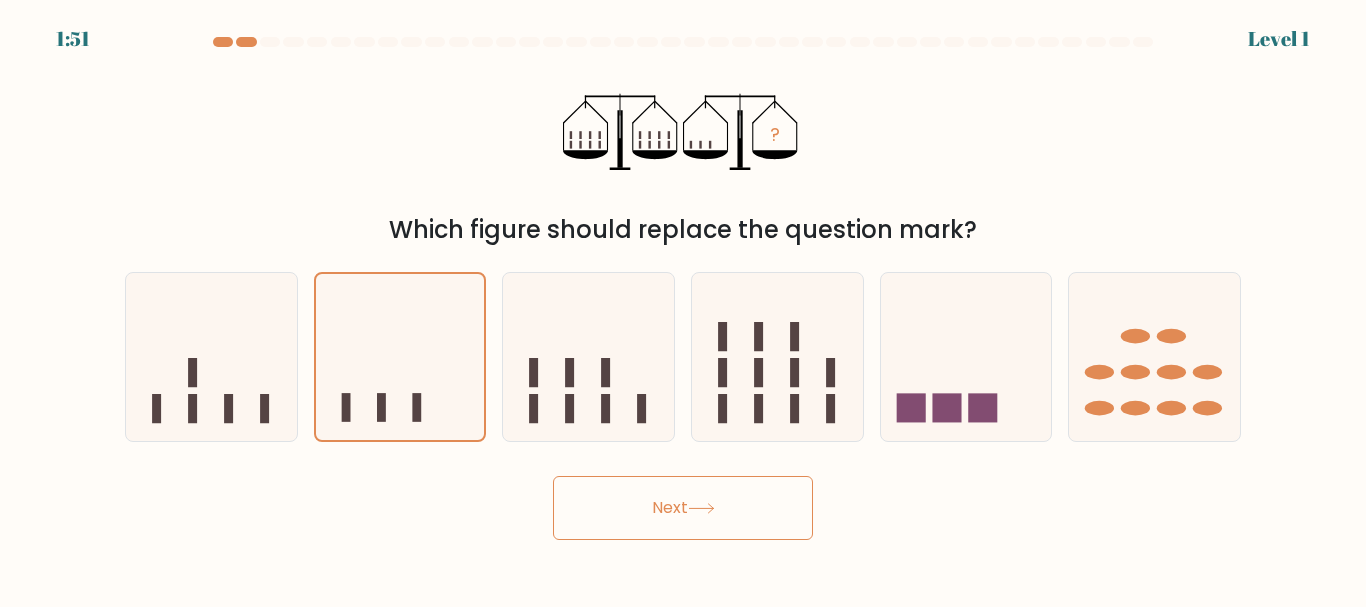 click on "Next" at bounding box center (683, 508) 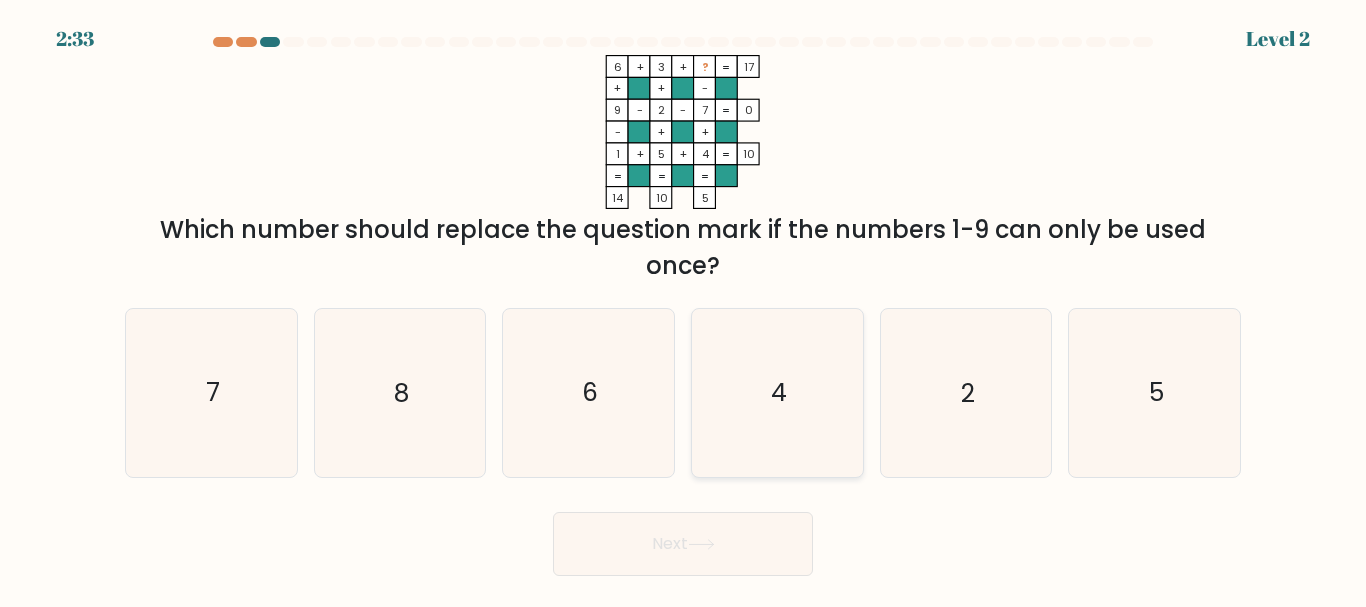click on "4" 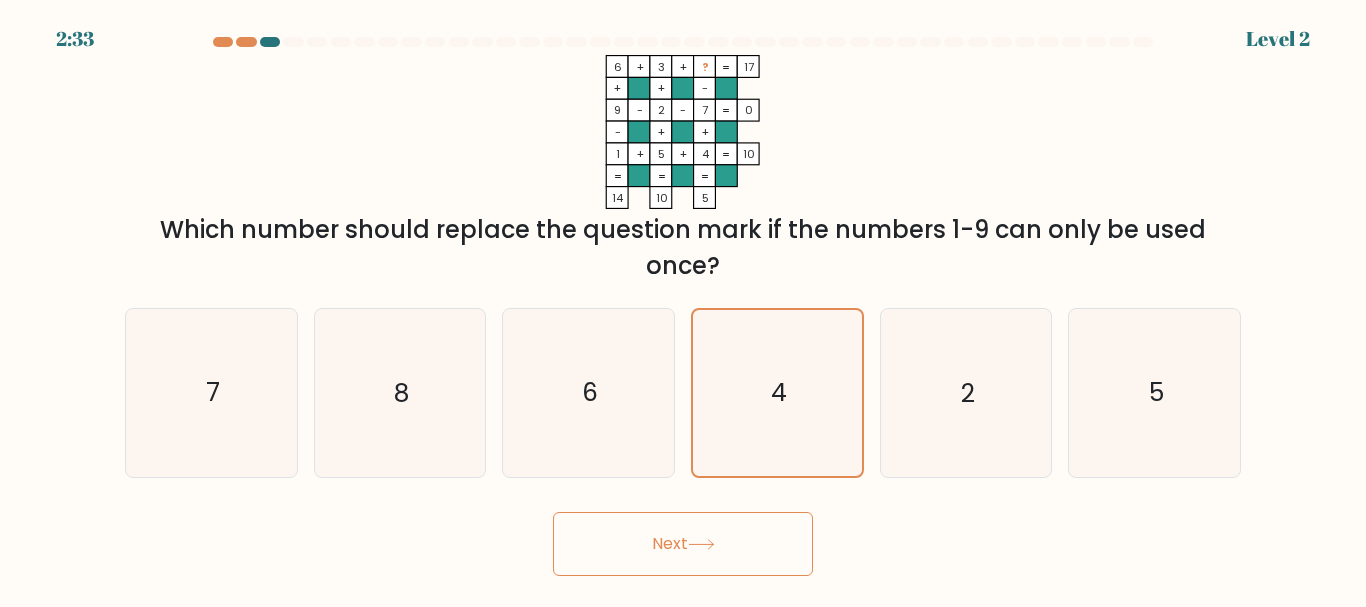click on "Next" at bounding box center (683, 544) 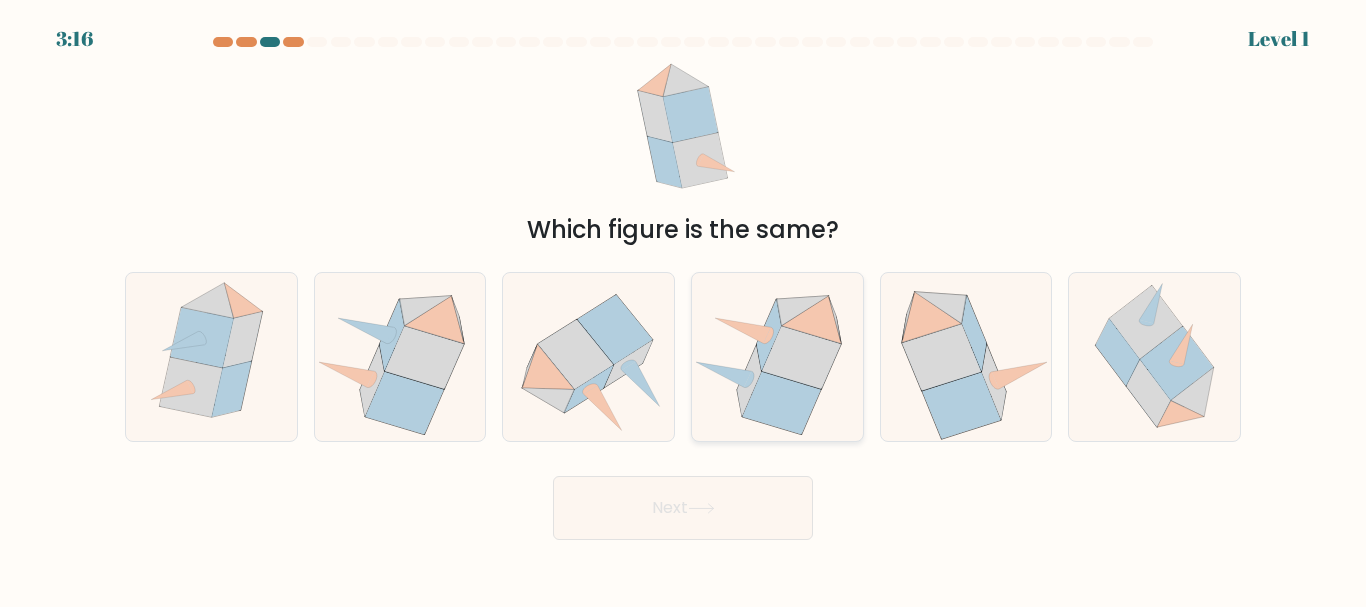 drag, startPoint x: 716, startPoint y: 407, endPoint x: 716, endPoint y: 418, distance: 11 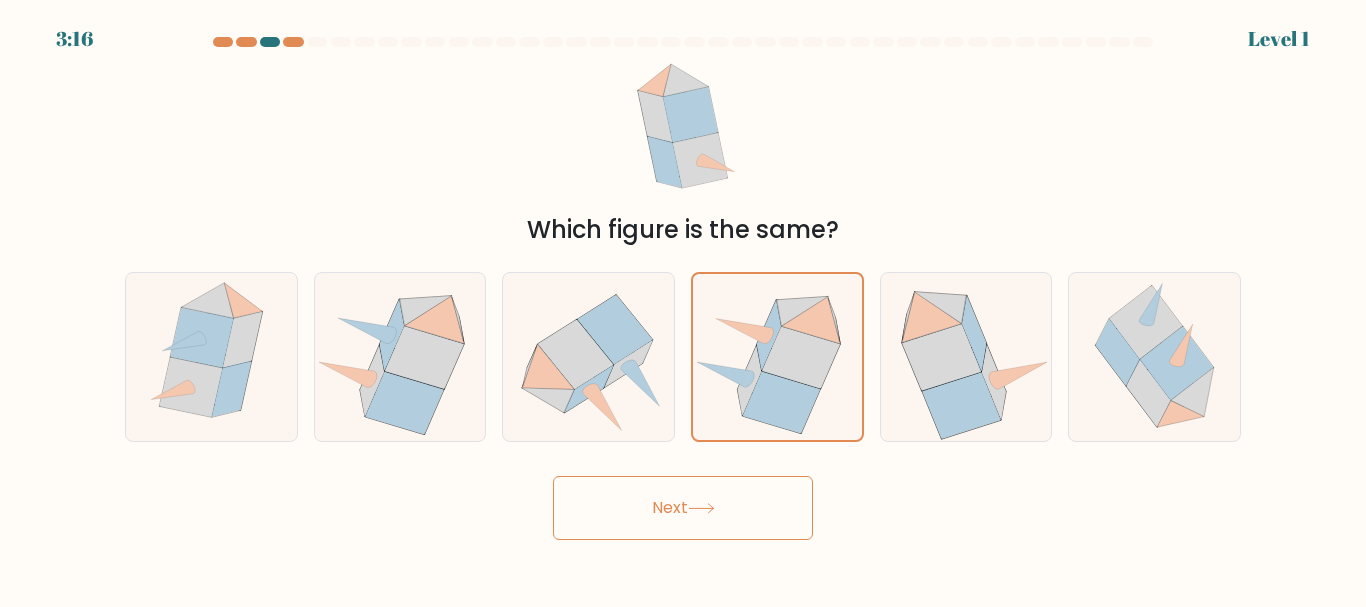 click on "Next" at bounding box center [683, 508] 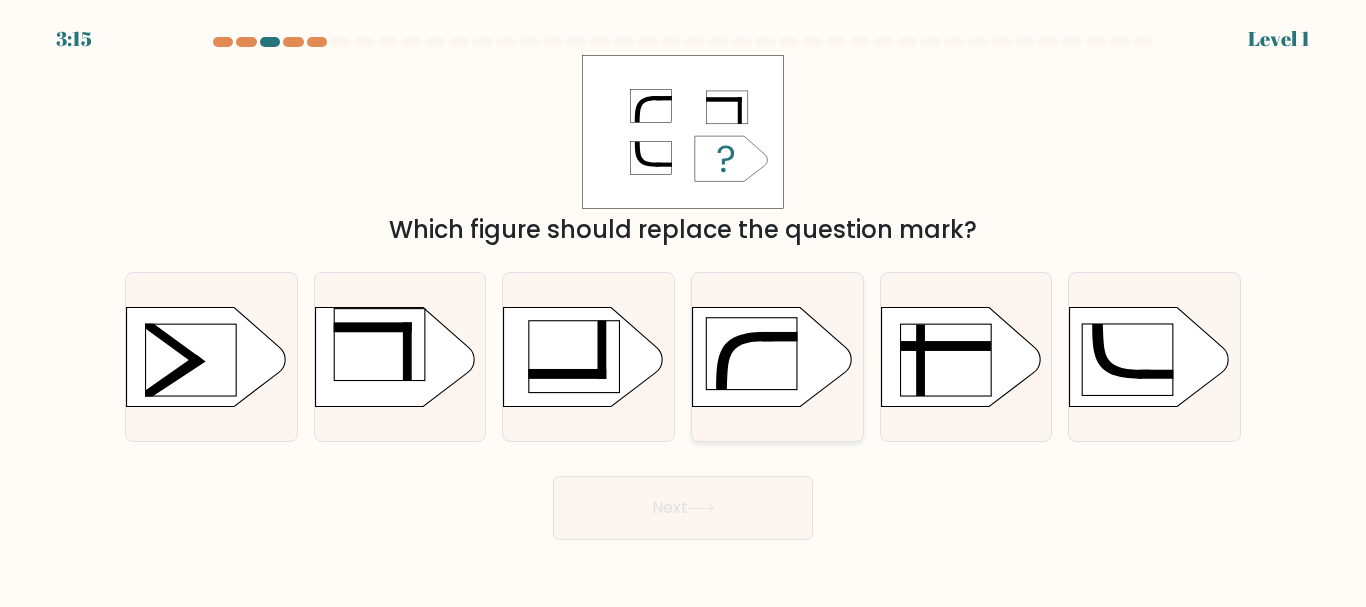 click 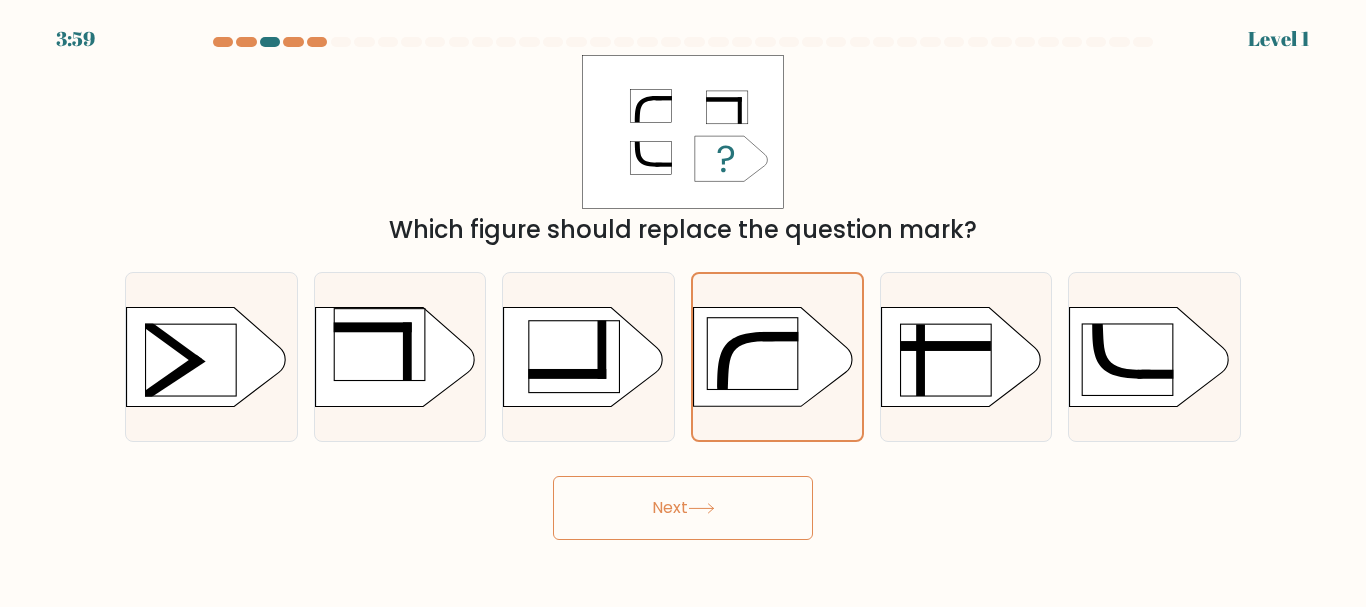 click on "Next" at bounding box center (683, 508) 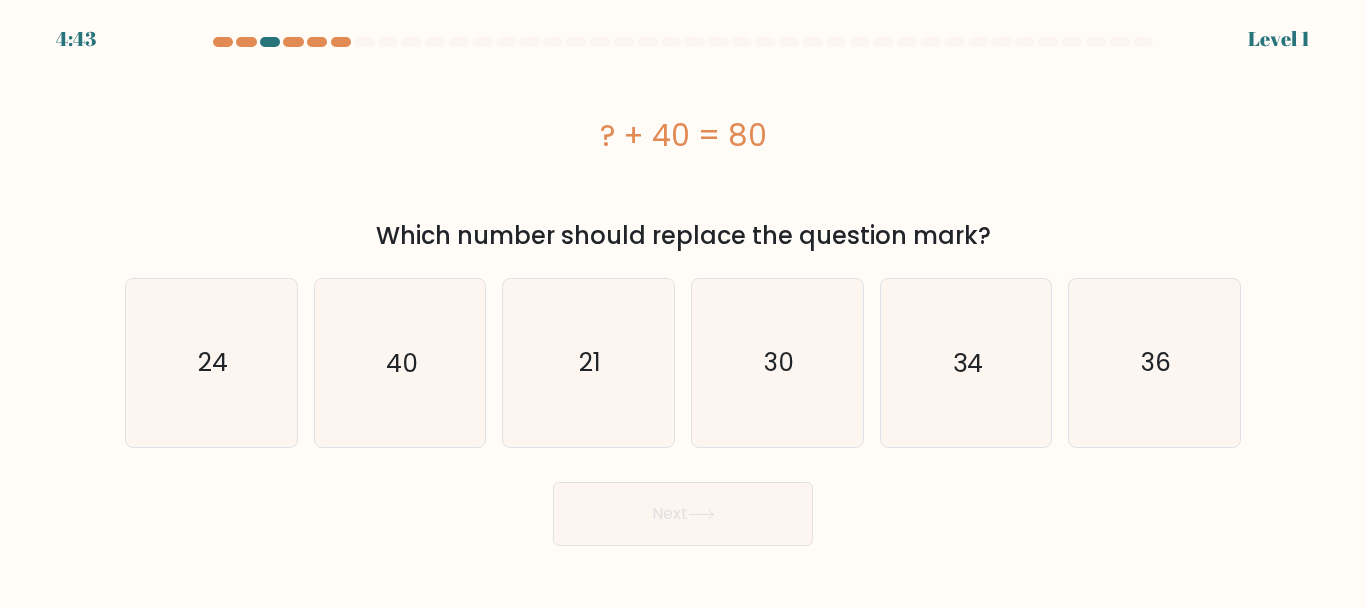 click on "34" 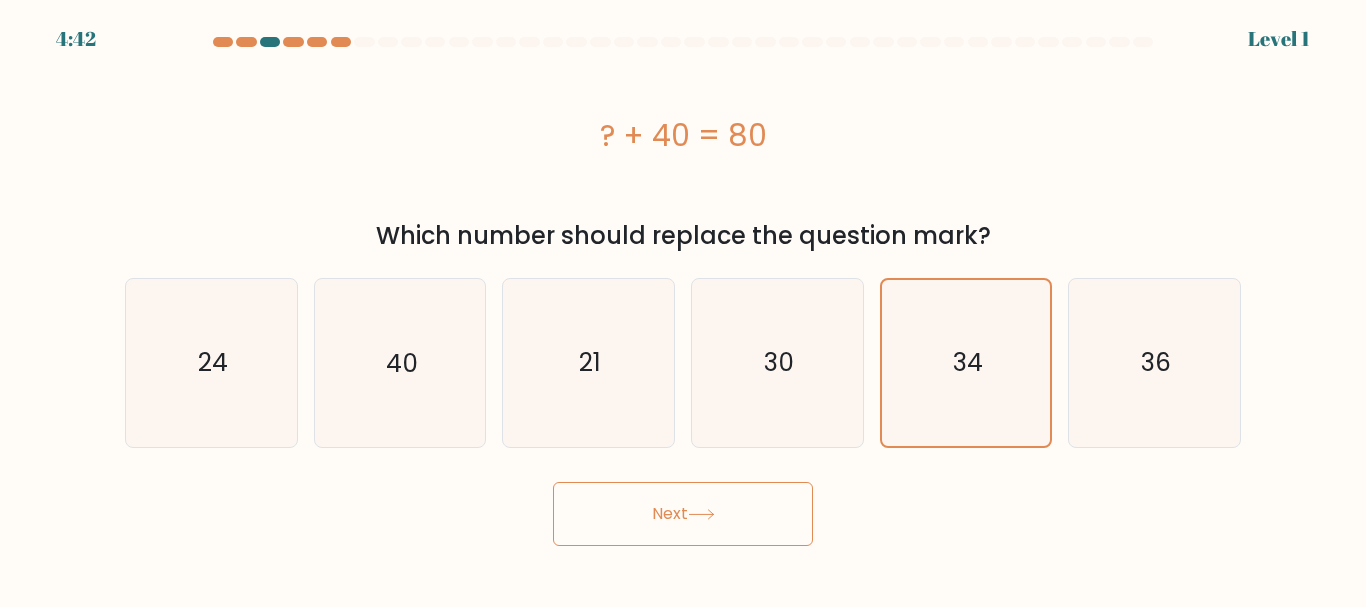 click 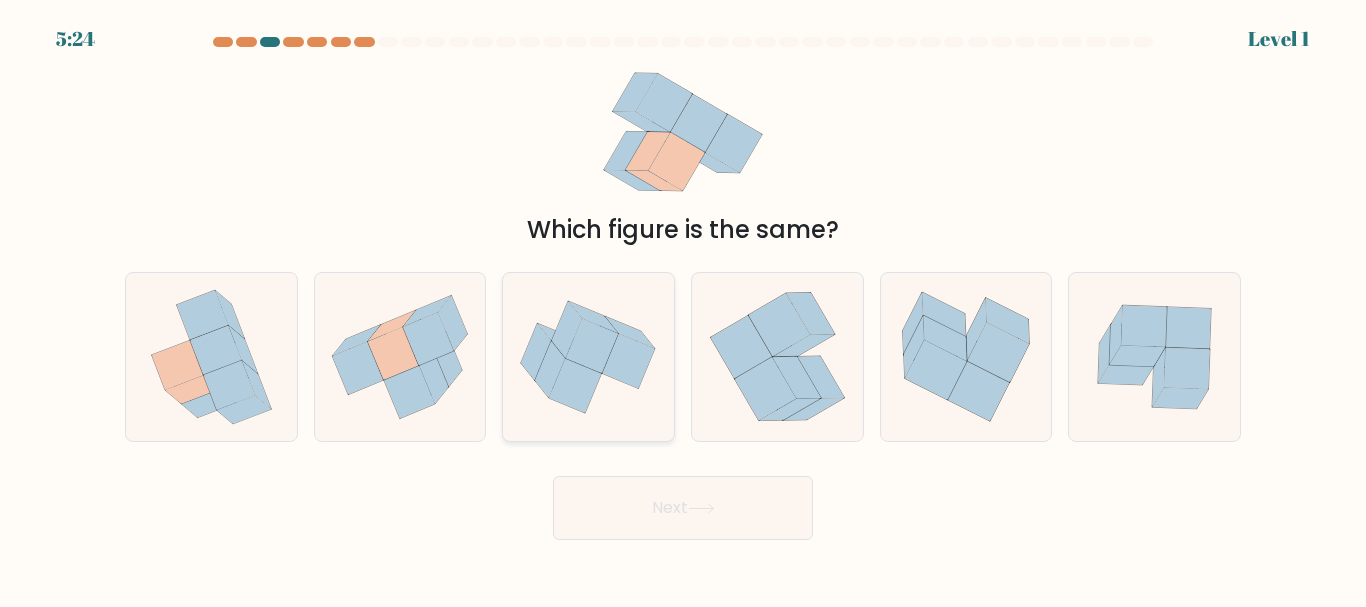 click 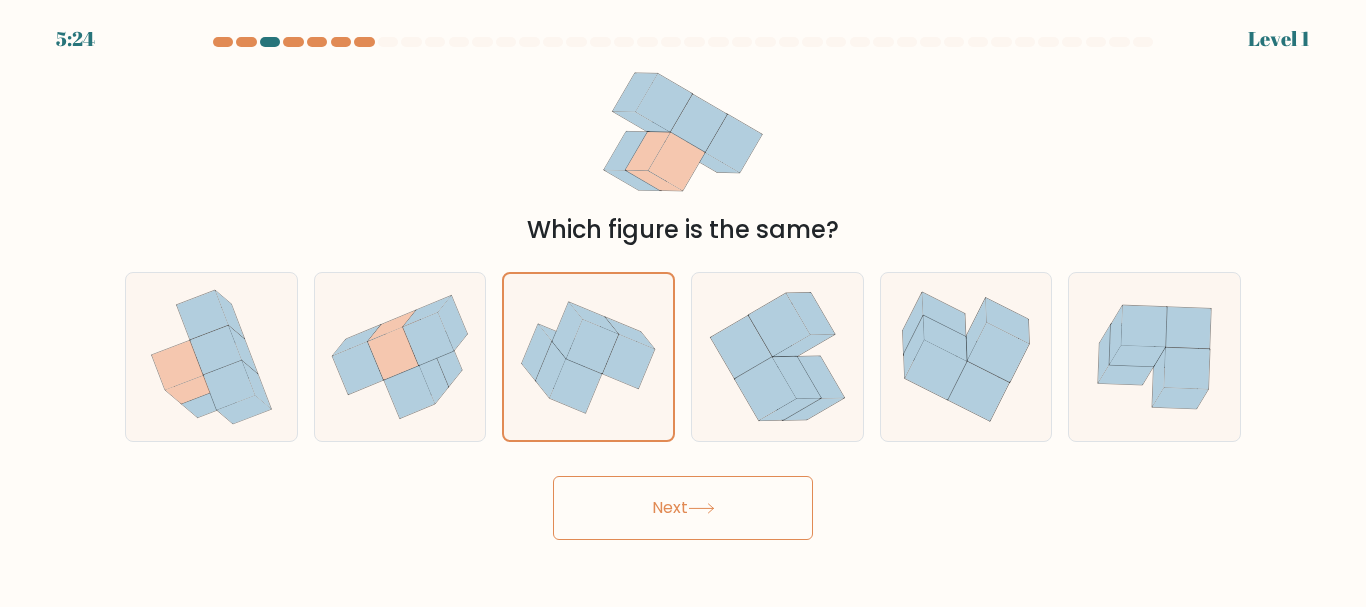 click on "Next" at bounding box center (683, 508) 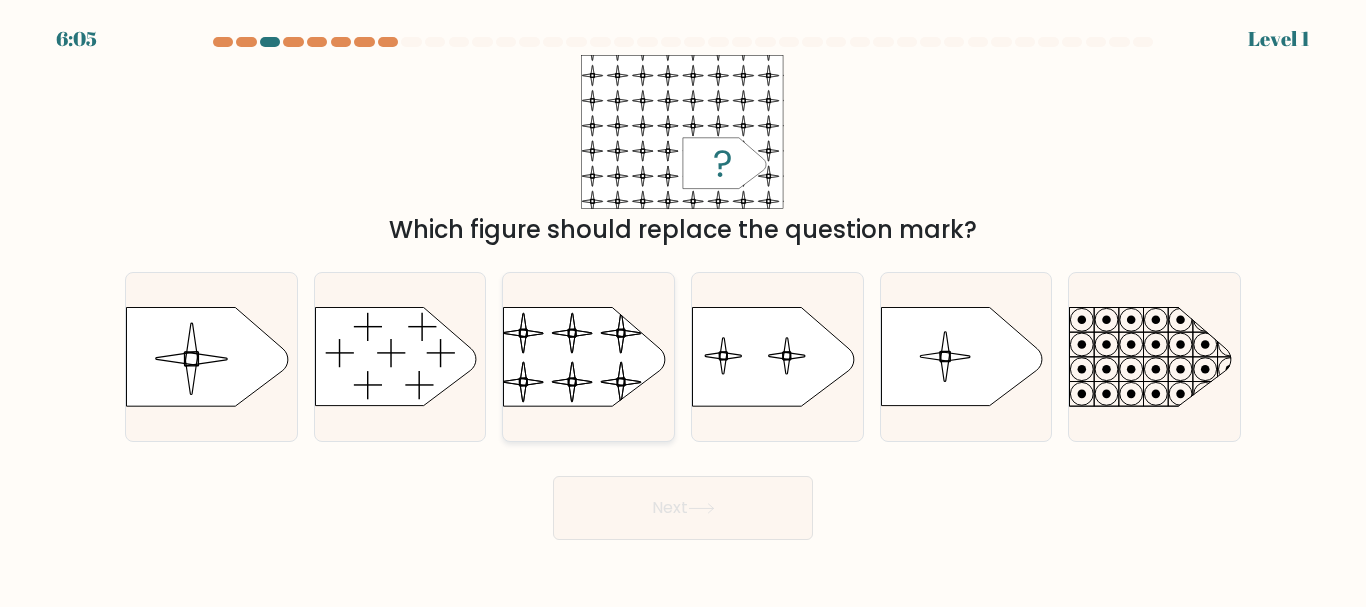 click 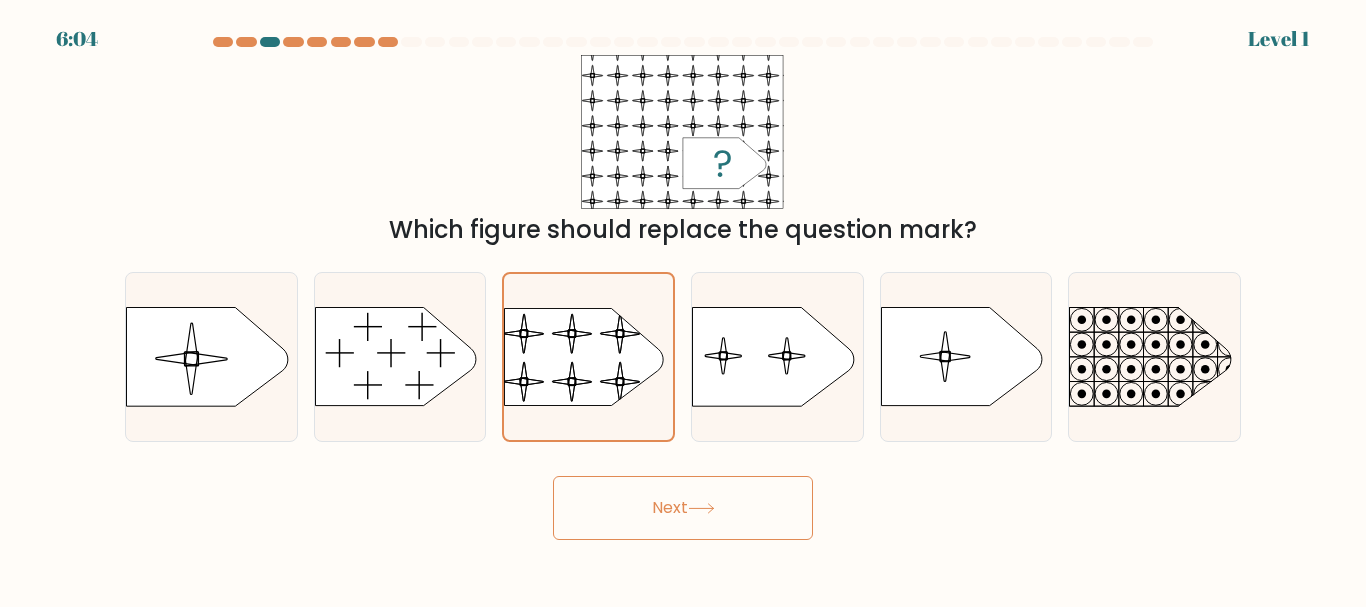 click on "Next" at bounding box center [683, 508] 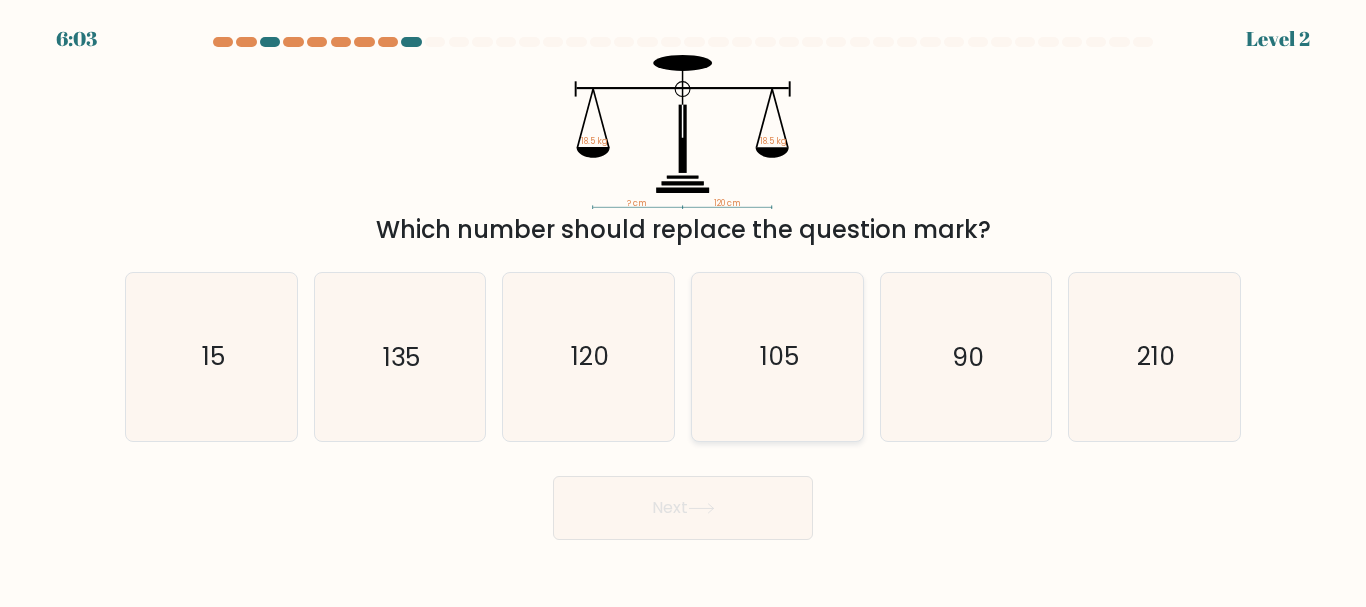click on "105" 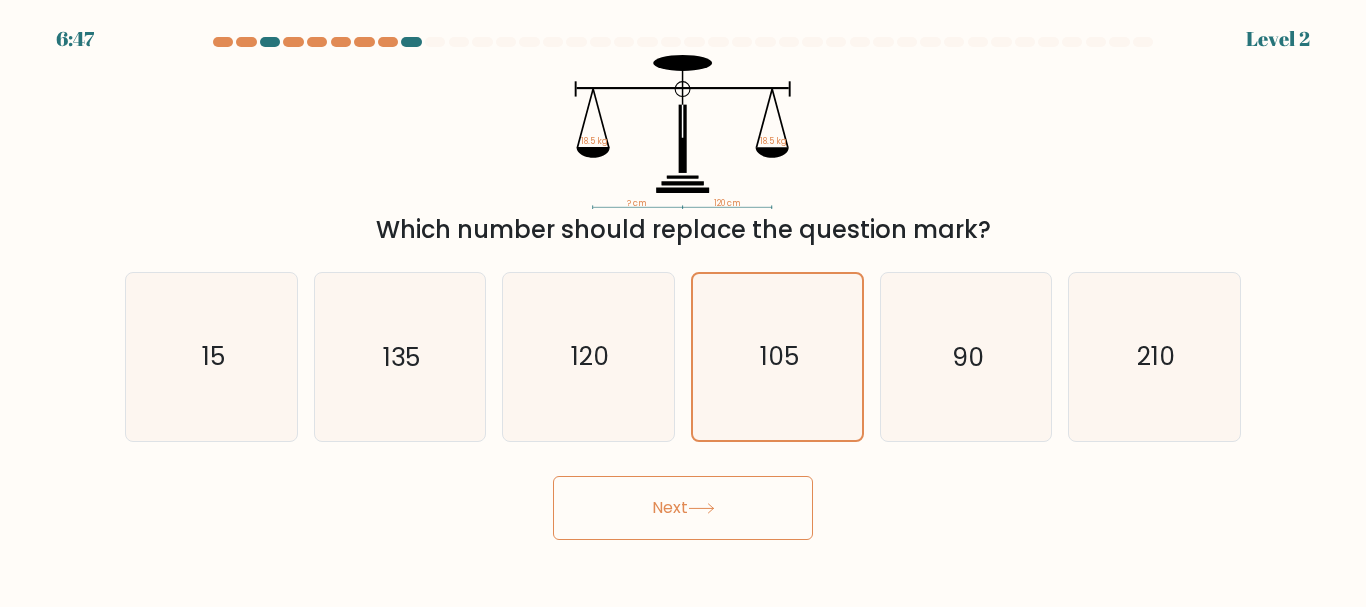 click on "Next" at bounding box center (683, 508) 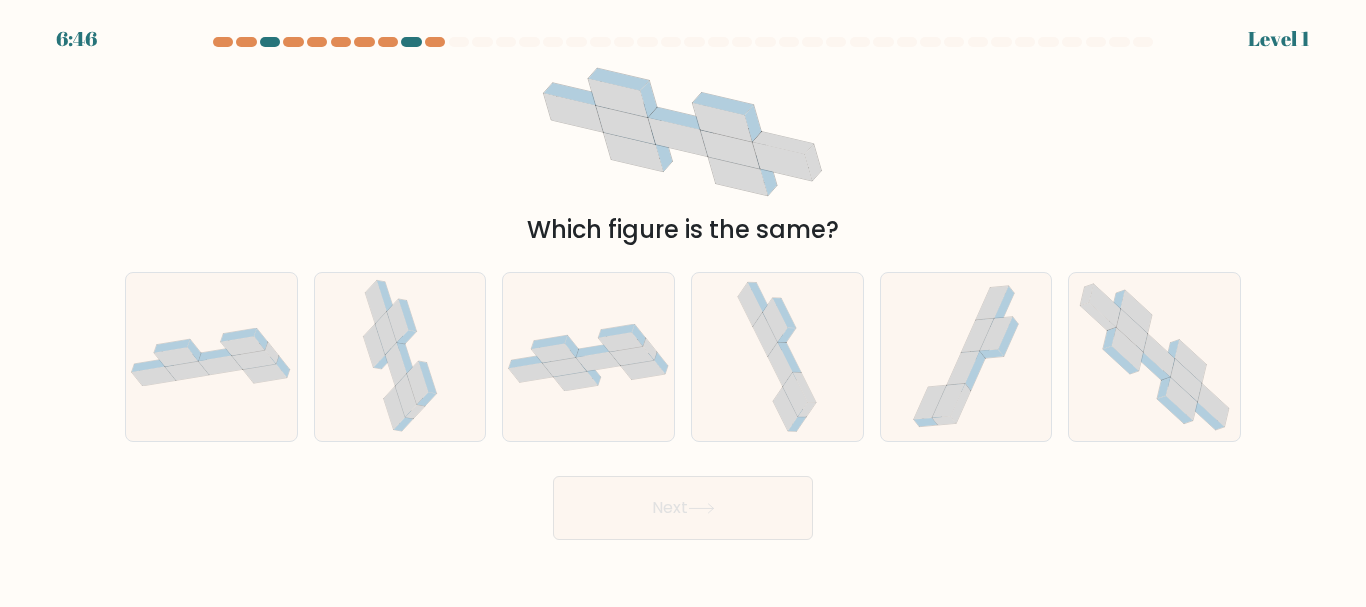 drag, startPoint x: 728, startPoint y: 434, endPoint x: 708, endPoint y: 473, distance: 43.829212 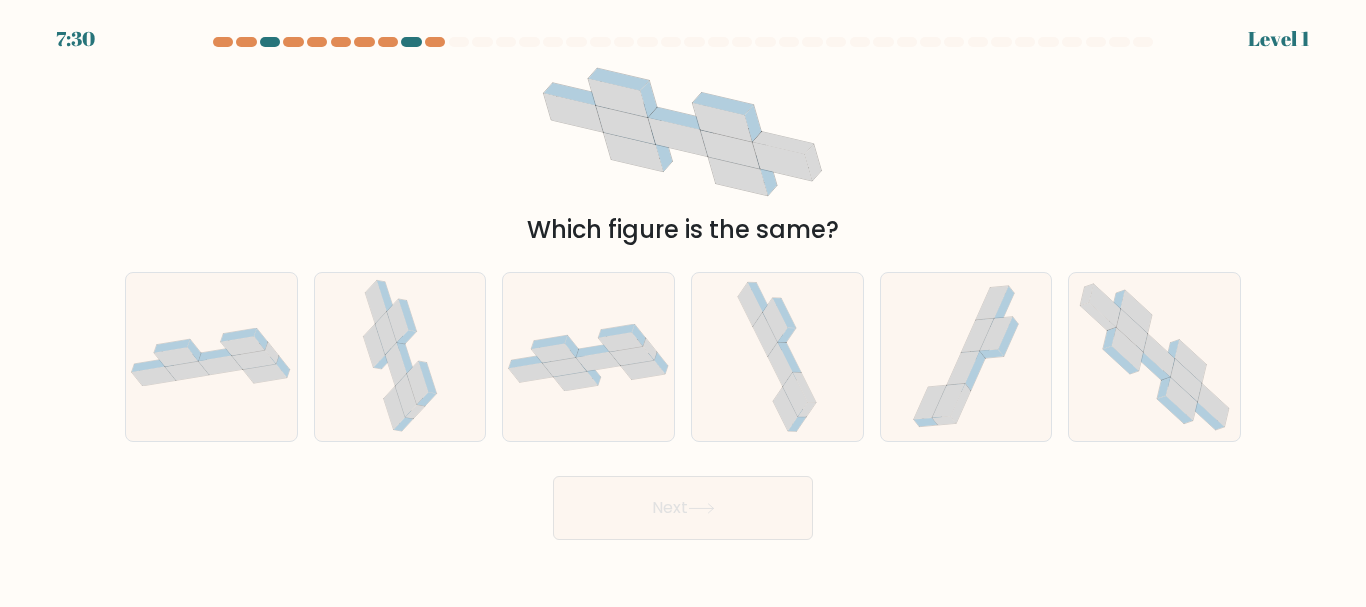 drag, startPoint x: 717, startPoint y: 434, endPoint x: 700, endPoint y: 478, distance: 47.169907 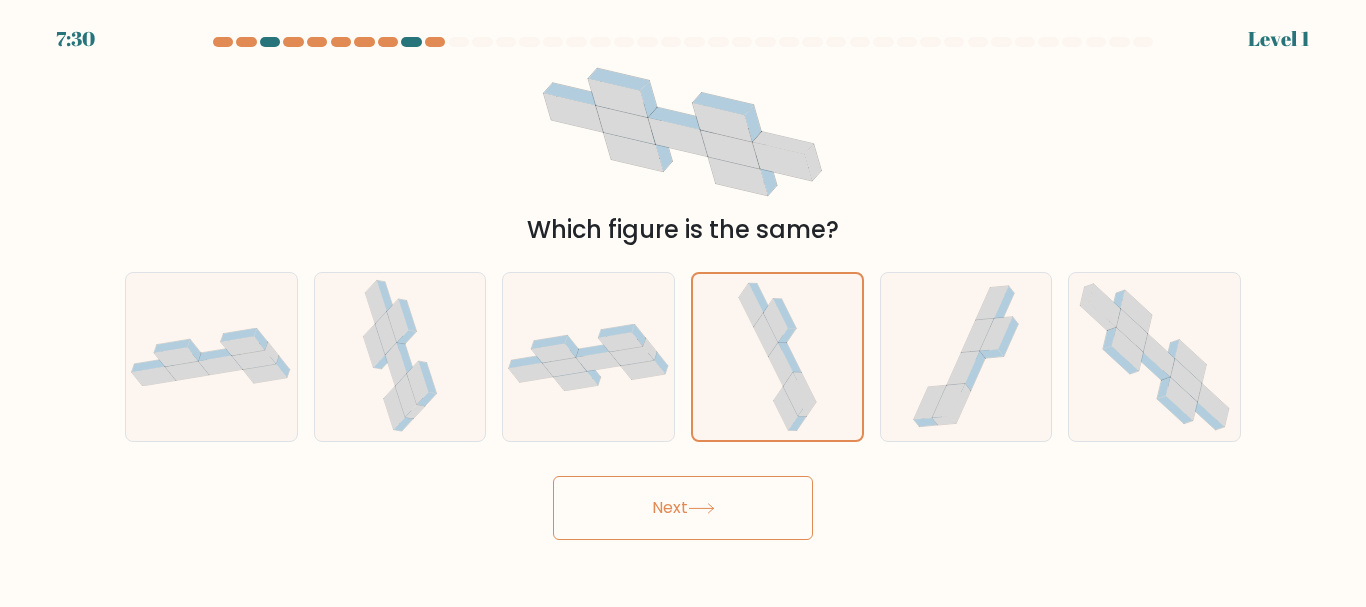 click on "Next" at bounding box center (683, 508) 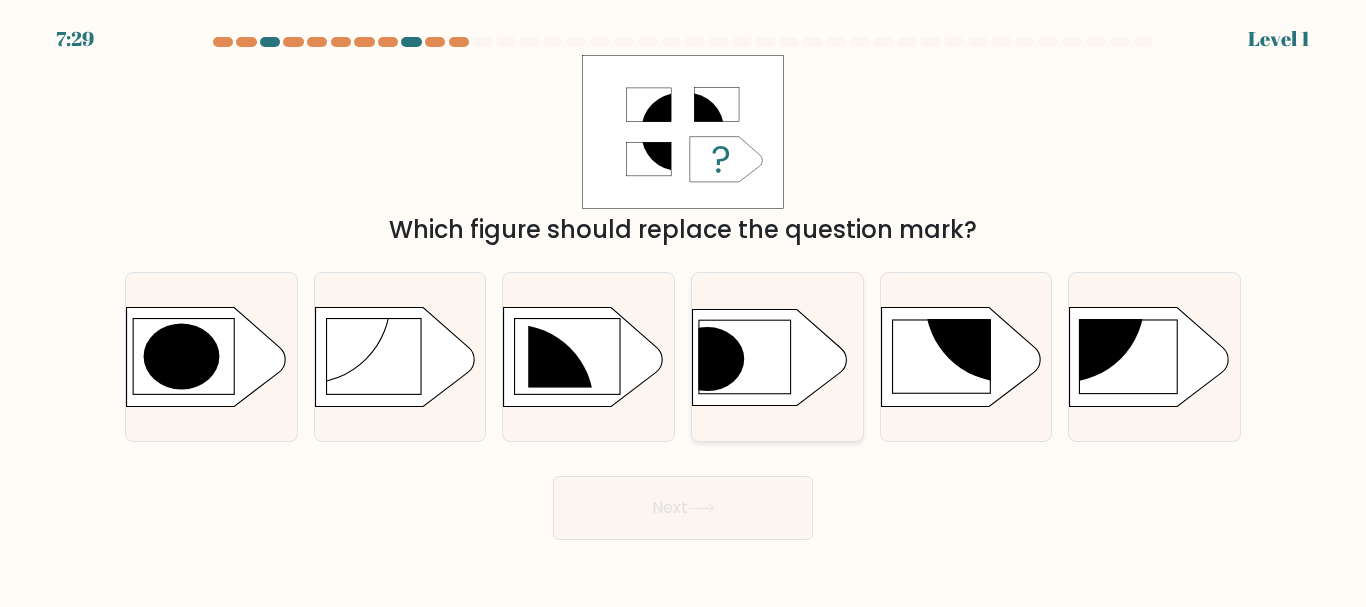 click at bounding box center (777, 356) 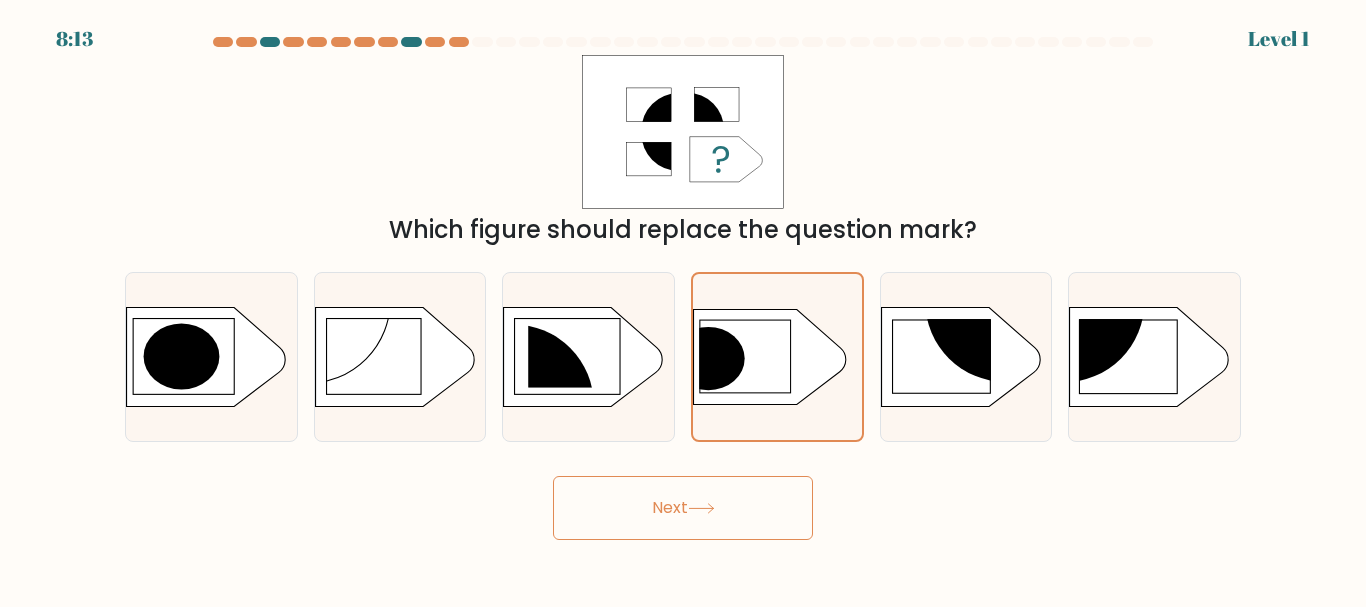 click 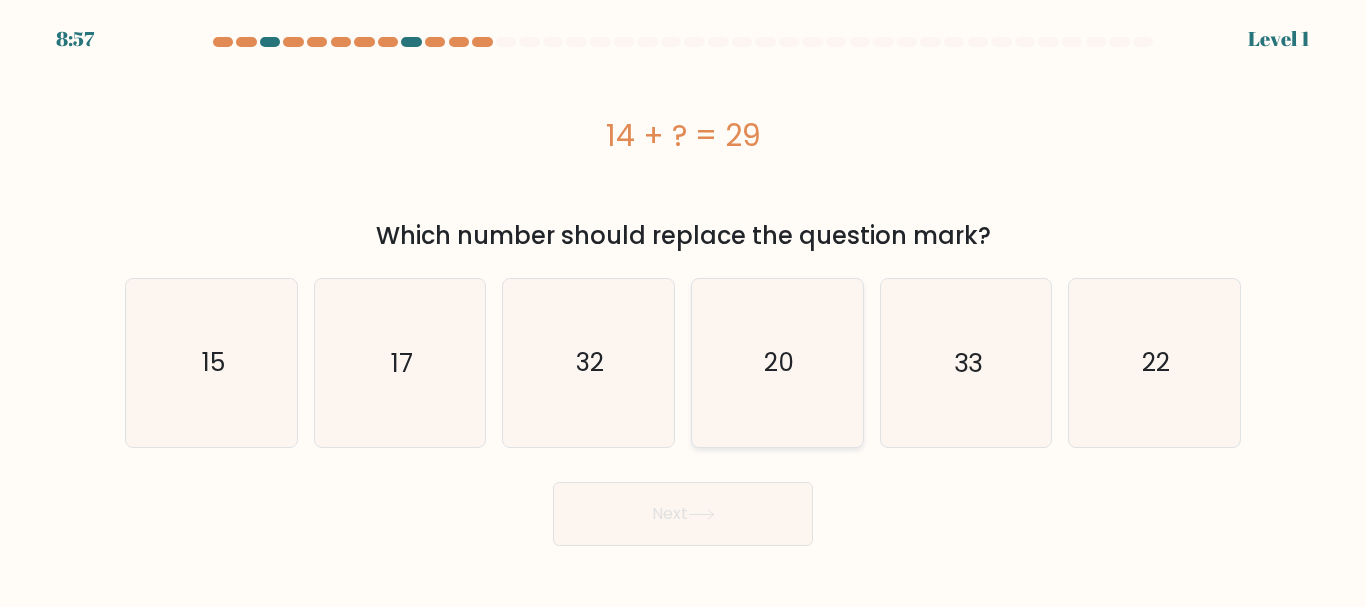 click on "20" 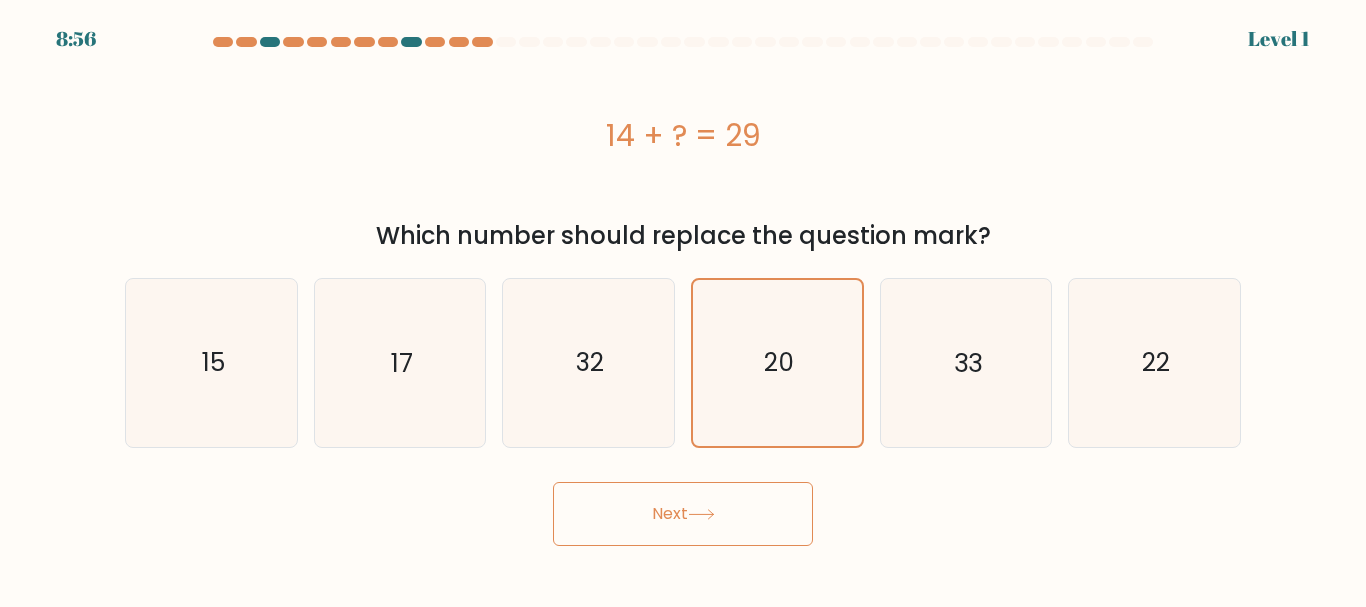 click on "Next" at bounding box center [683, 514] 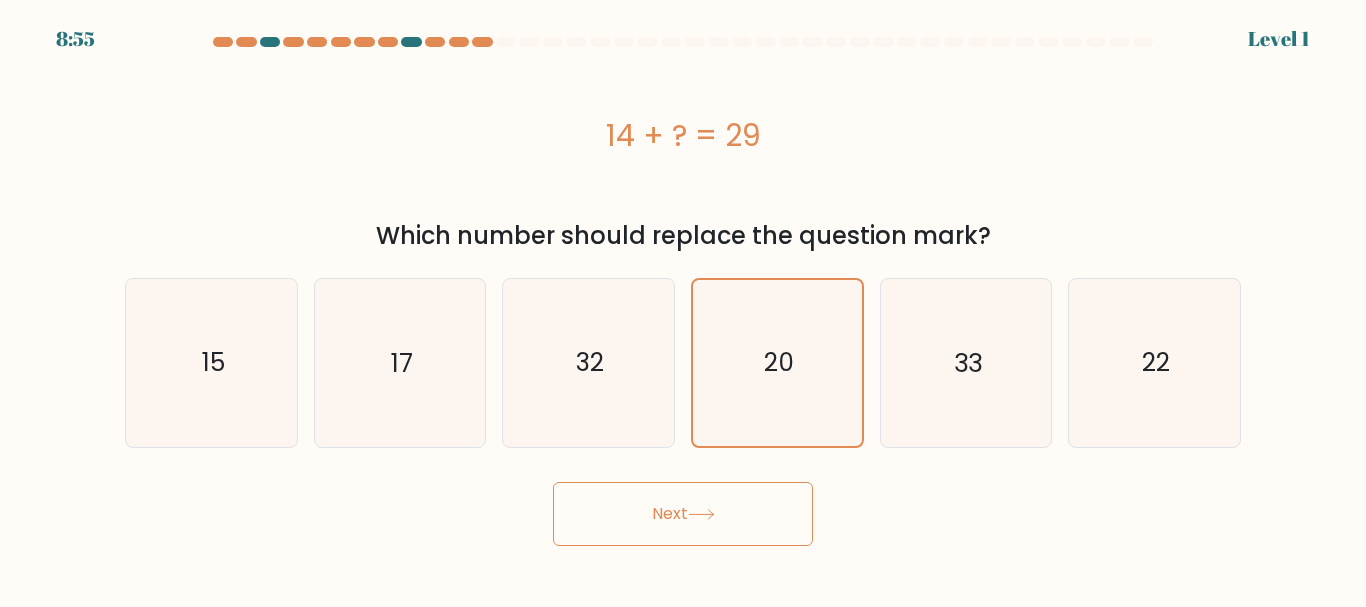 click on "Next" at bounding box center [683, 514] 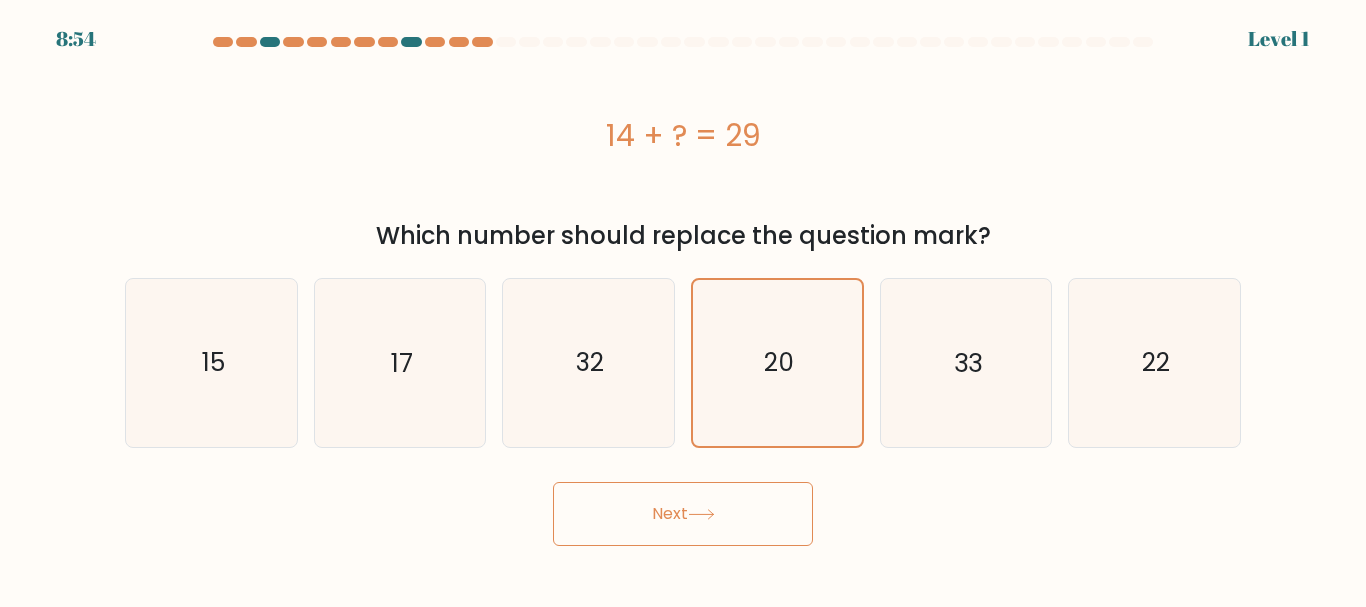 click on "b.
17" at bounding box center (400, 362) 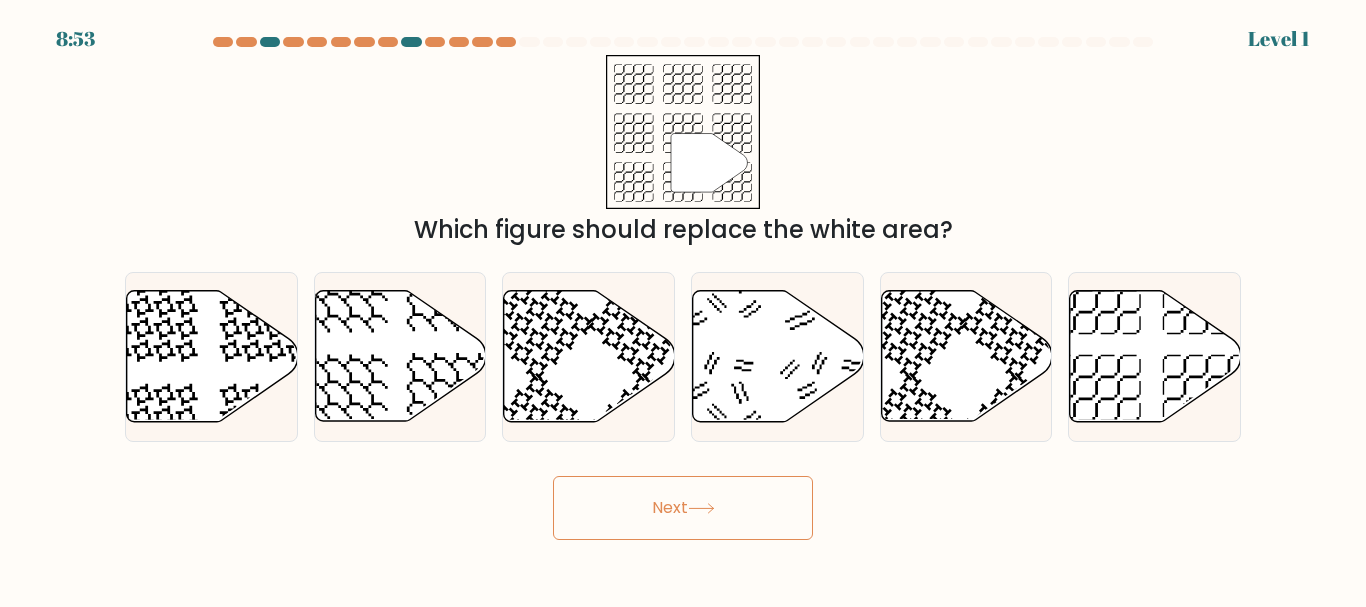 click 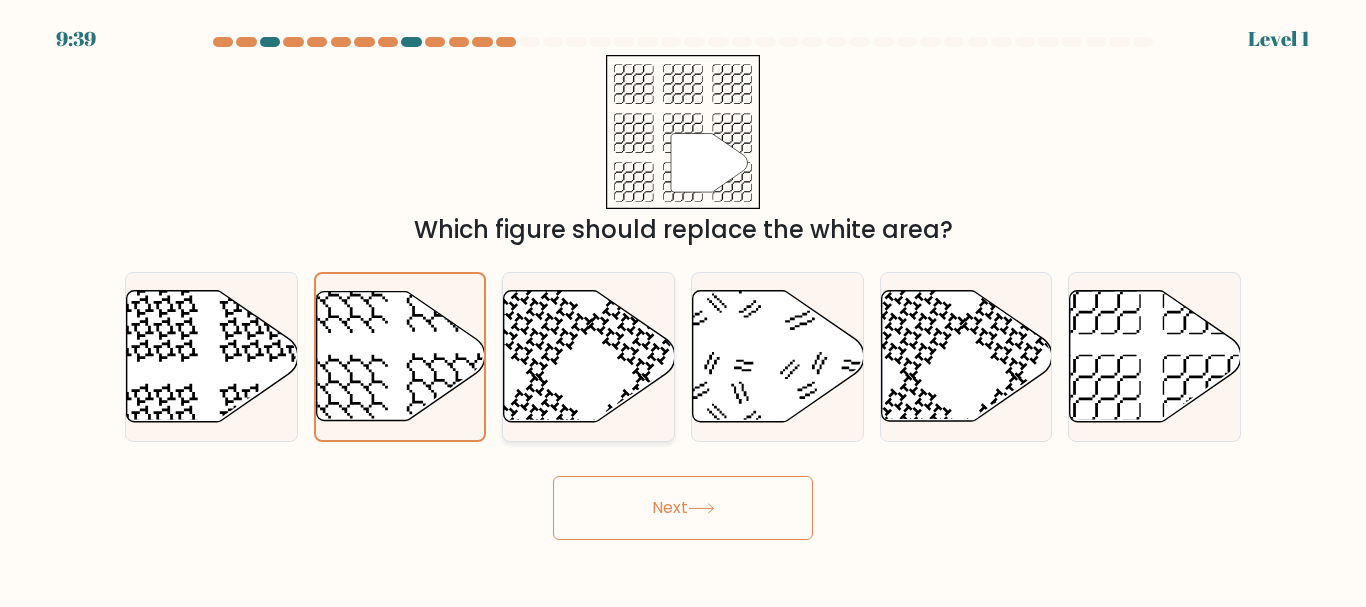 click 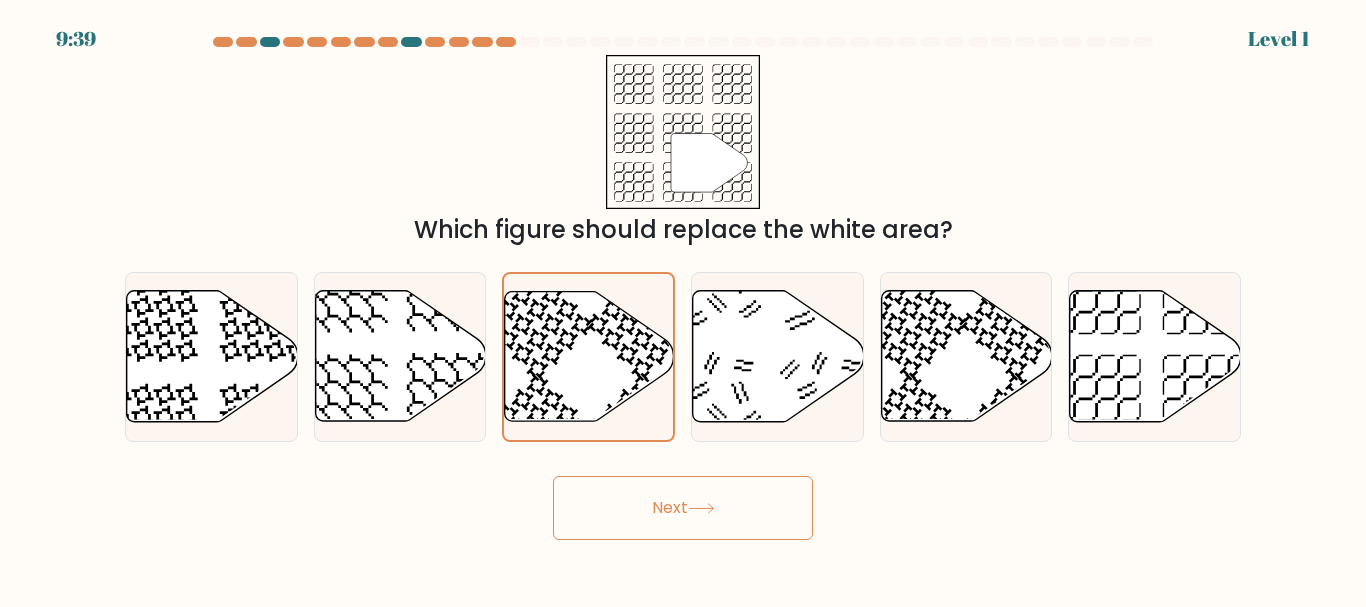 click on "Next" at bounding box center (683, 508) 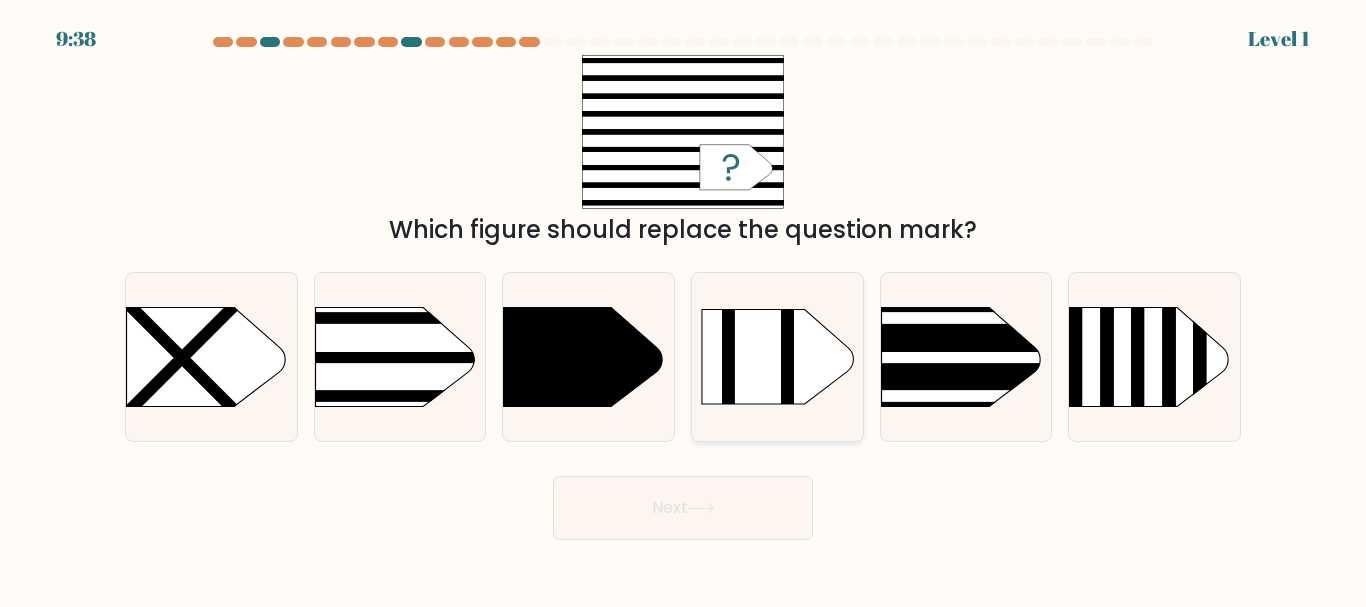 drag, startPoint x: 733, startPoint y: 400, endPoint x: 729, endPoint y: 417, distance: 17.464249 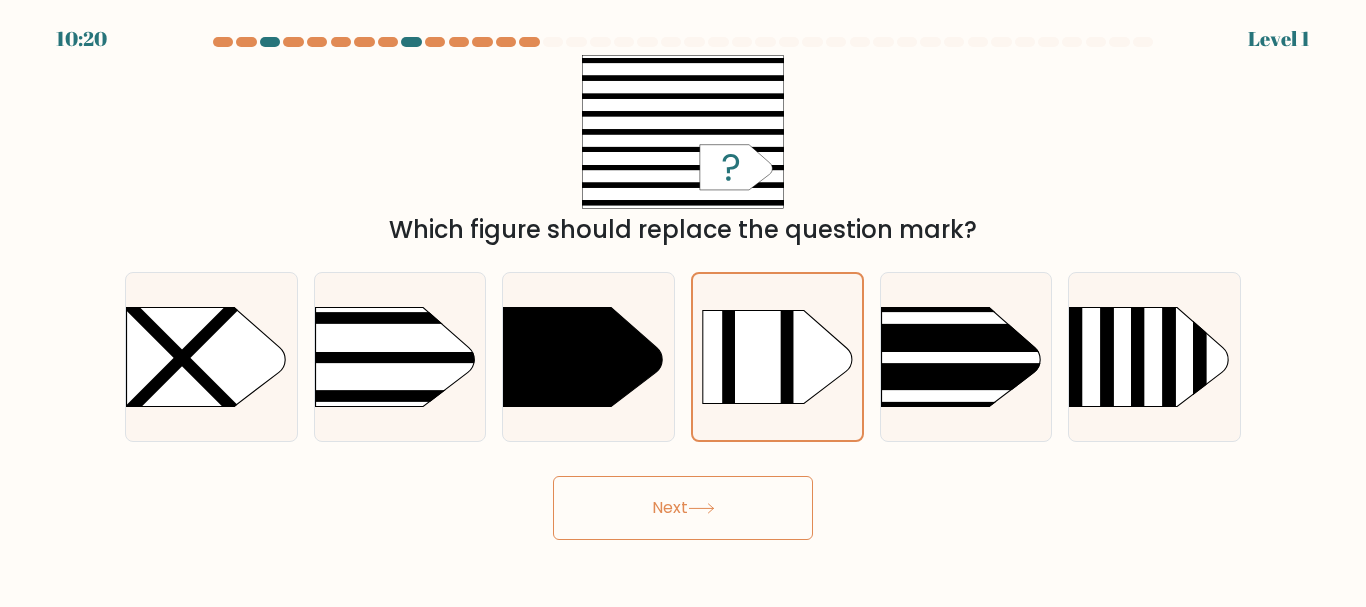 click on "Next" at bounding box center [683, 508] 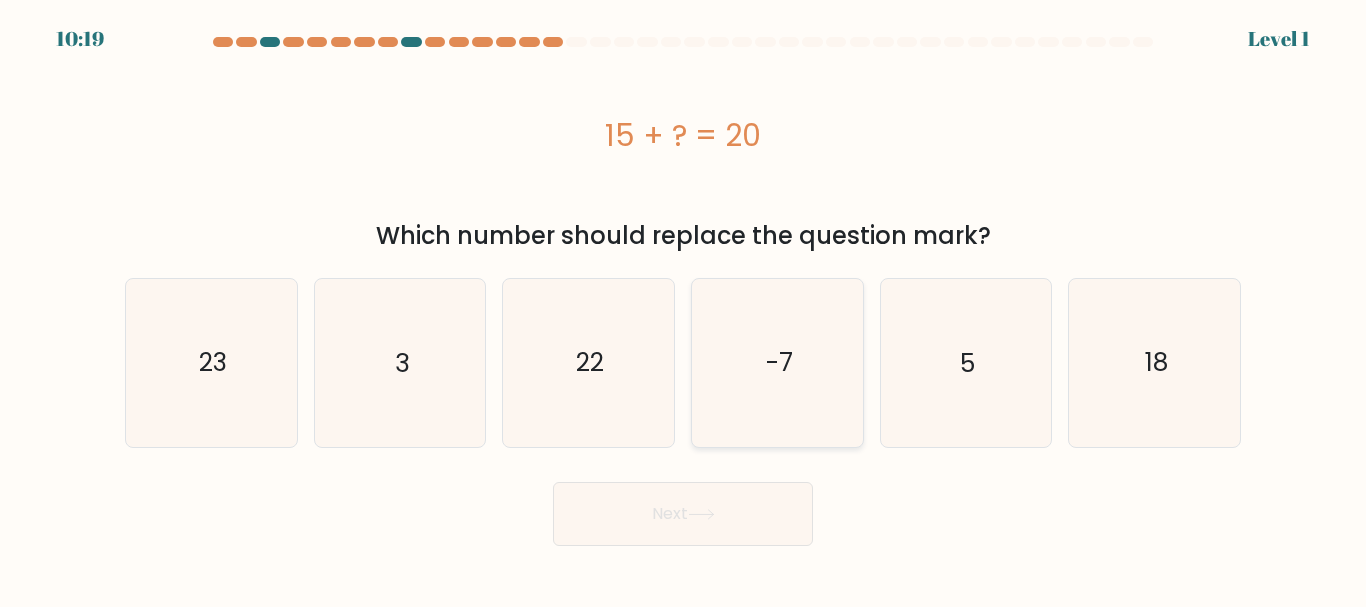 click on "-7" 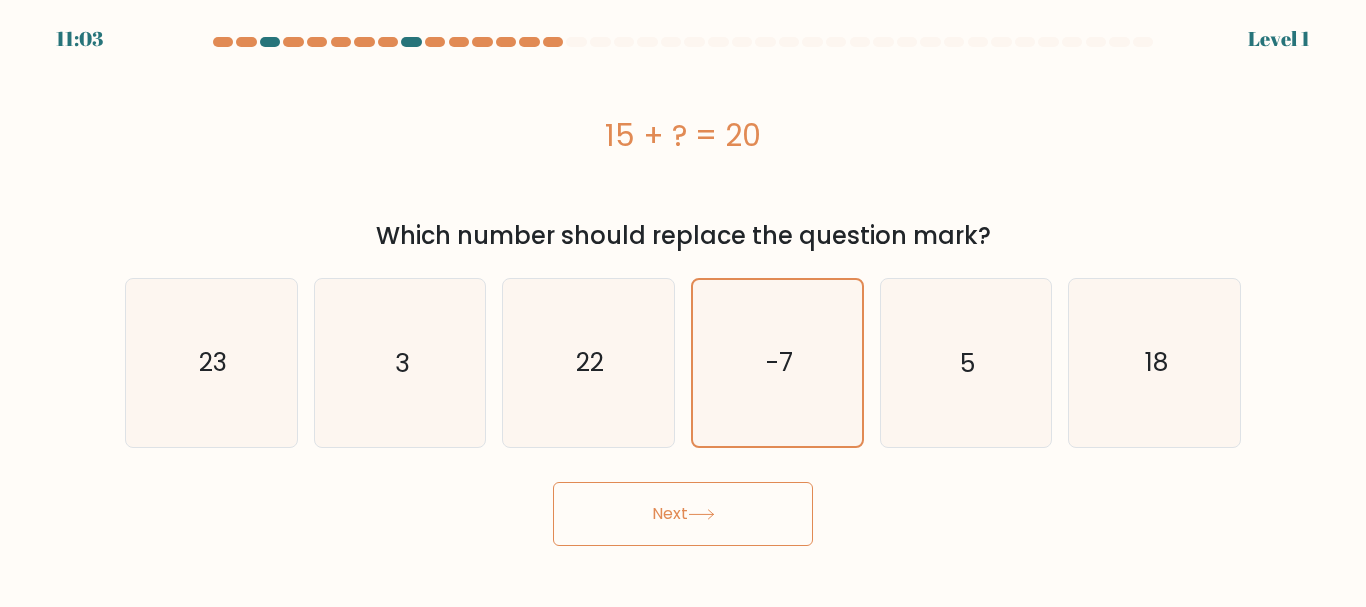 drag, startPoint x: 667, startPoint y: 504, endPoint x: 683, endPoint y: 477, distance: 31.38471 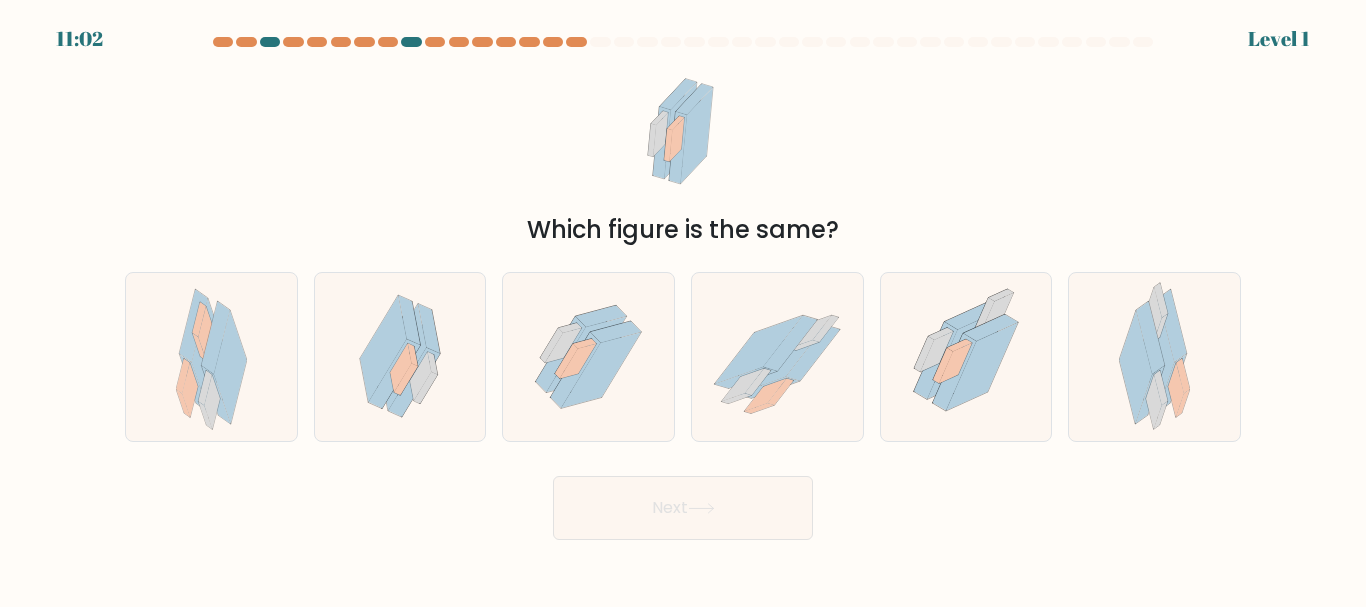 click on "d." at bounding box center [777, 356] 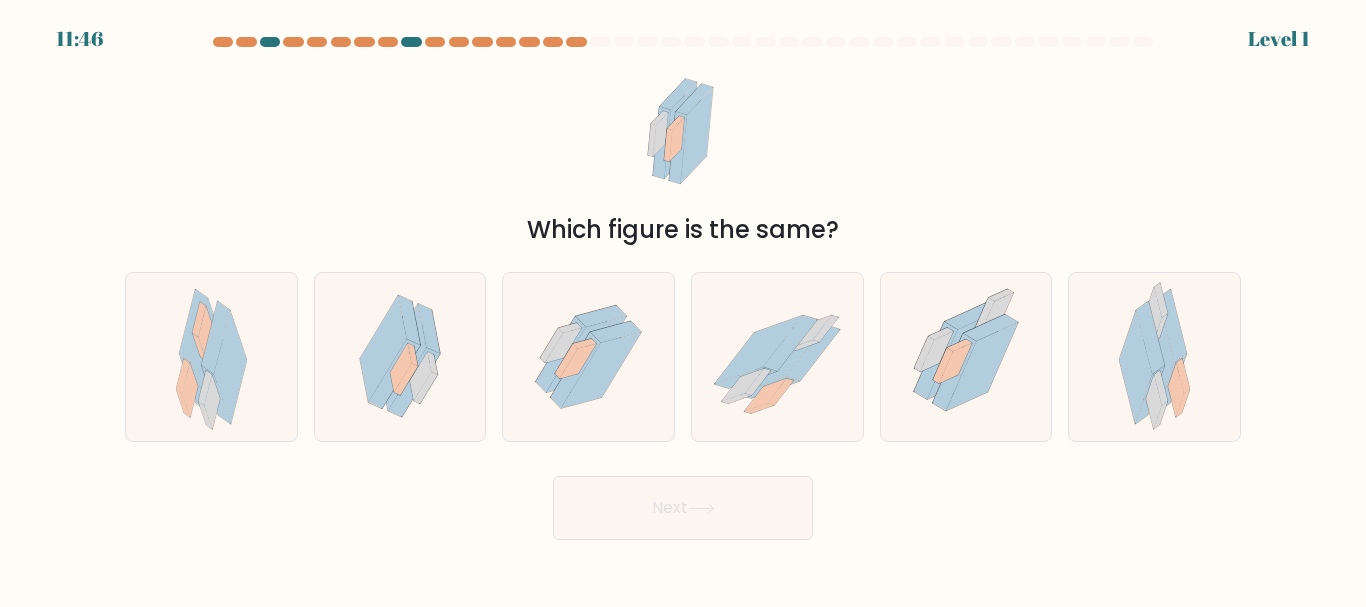 drag, startPoint x: 726, startPoint y: 429, endPoint x: 696, endPoint y: 485, distance: 63.529522 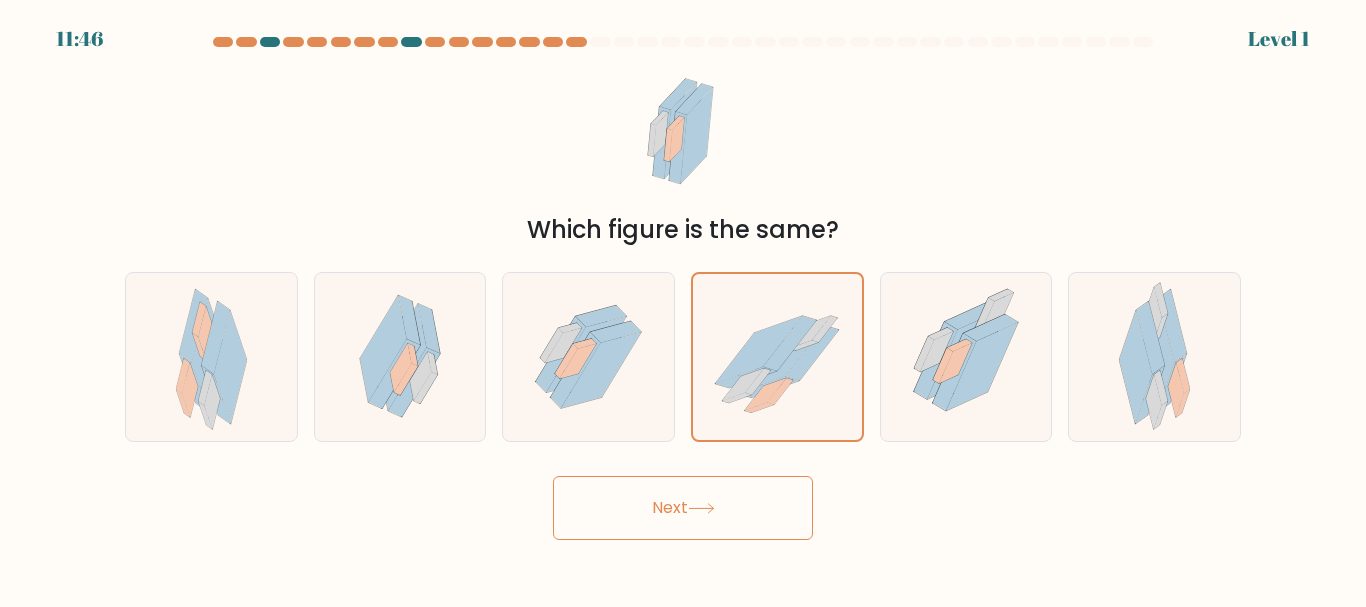 click on "Next" at bounding box center [683, 508] 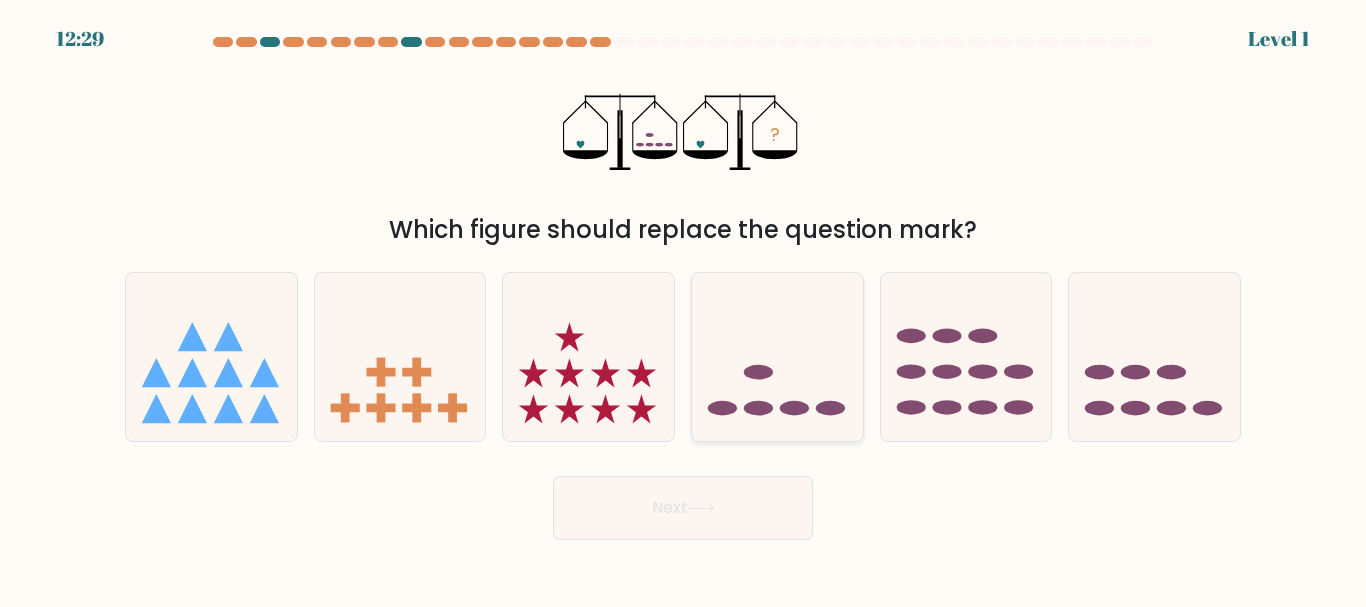 click 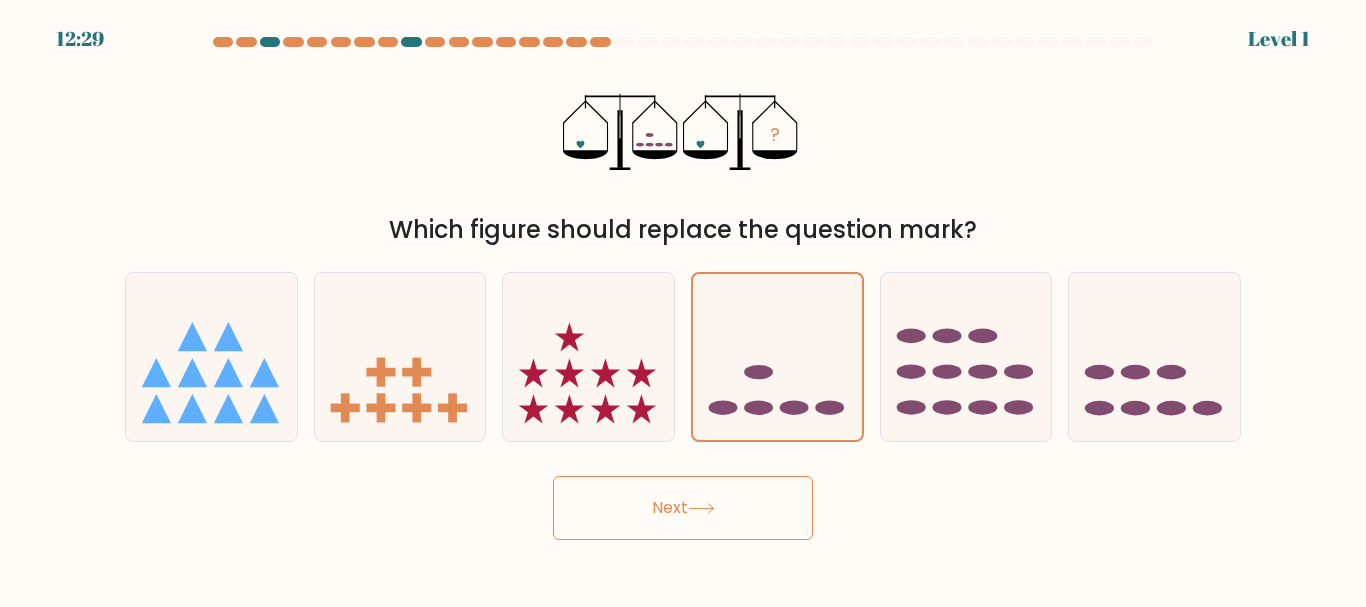 click on "Next" at bounding box center [683, 508] 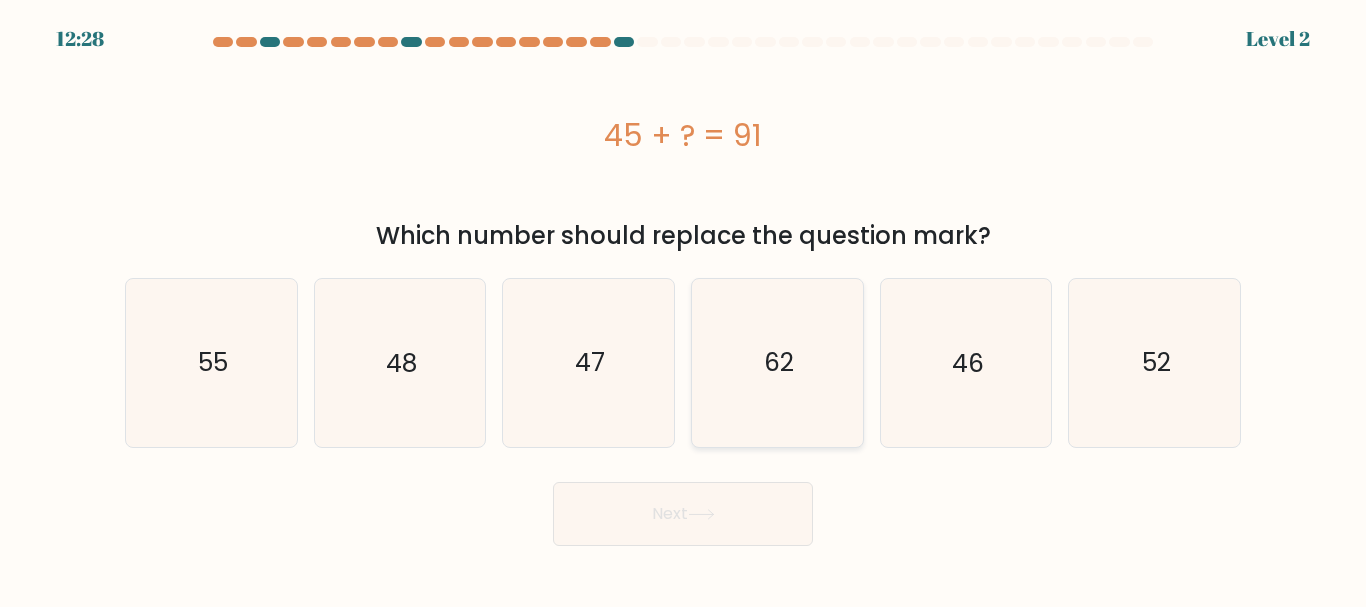 click on "62" 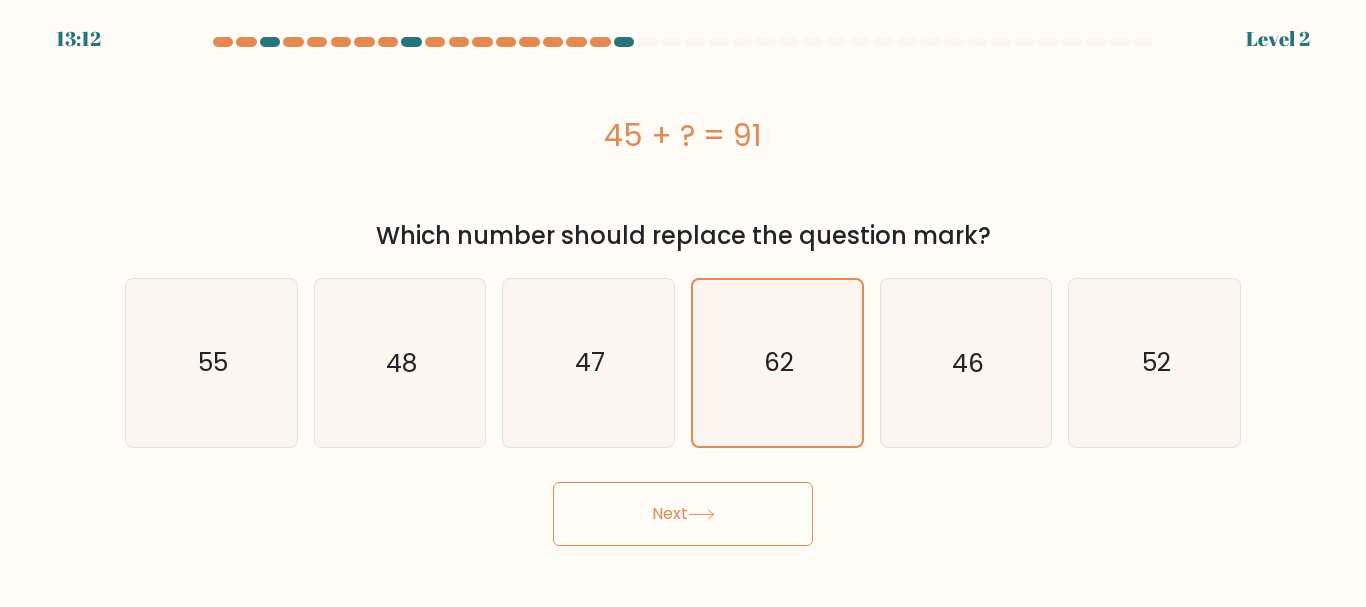 drag, startPoint x: 751, startPoint y: 518, endPoint x: 785, endPoint y: 466, distance: 62.1289 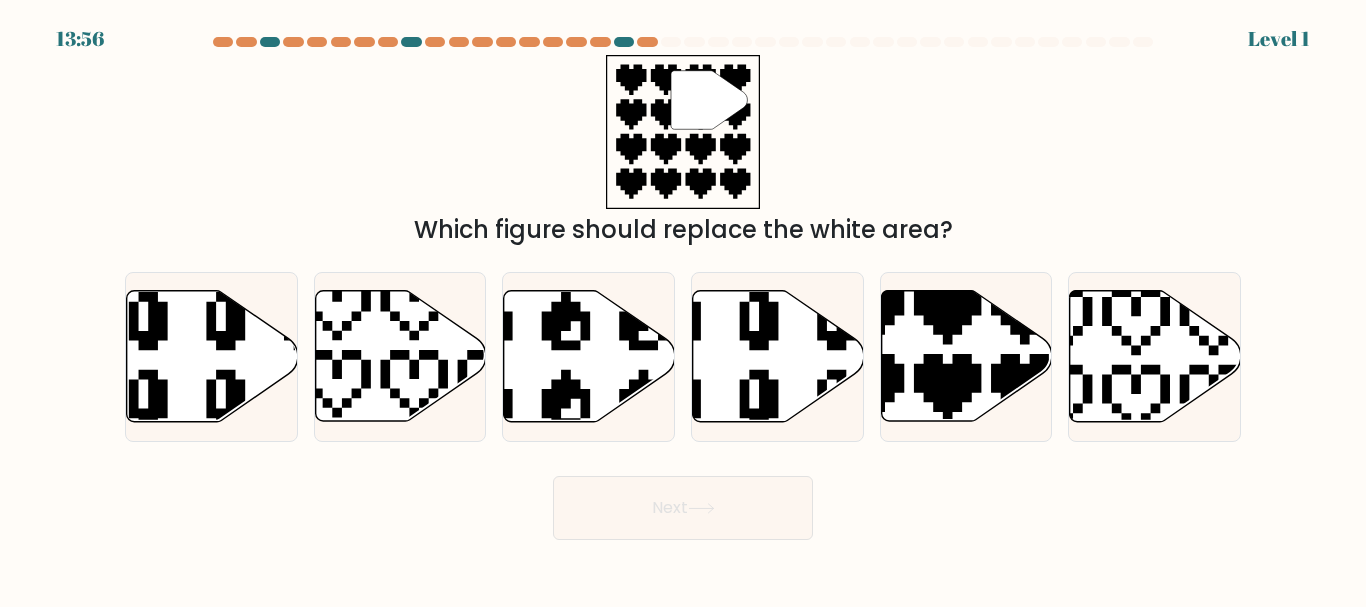 click 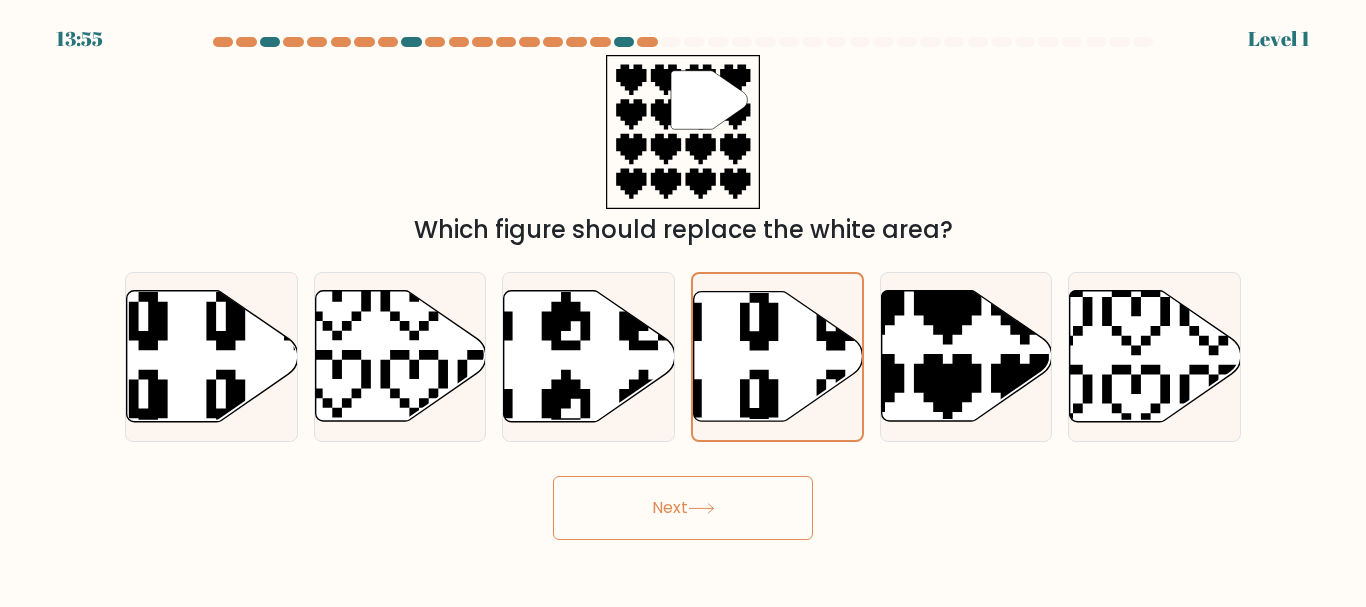 click on "Next" at bounding box center [683, 508] 